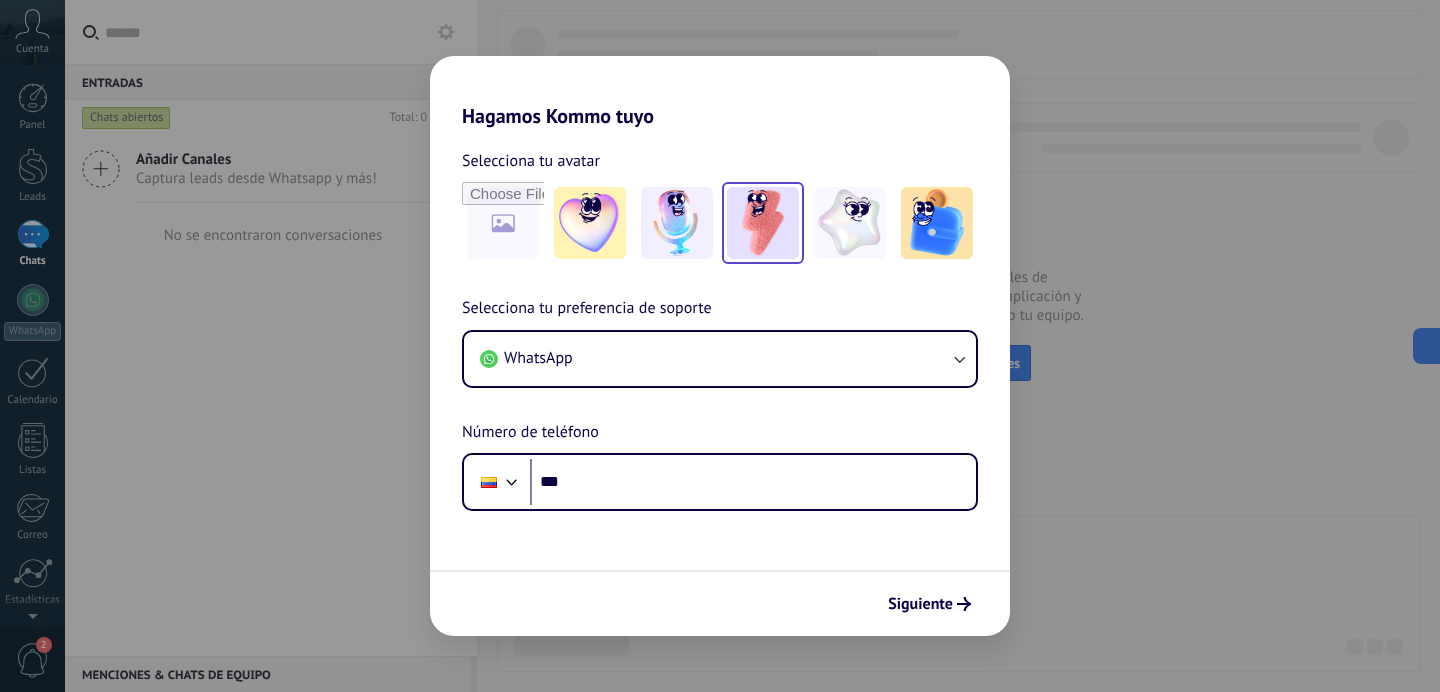 scroll, scrollTop: 0, scrollLeft: 0, axis: both 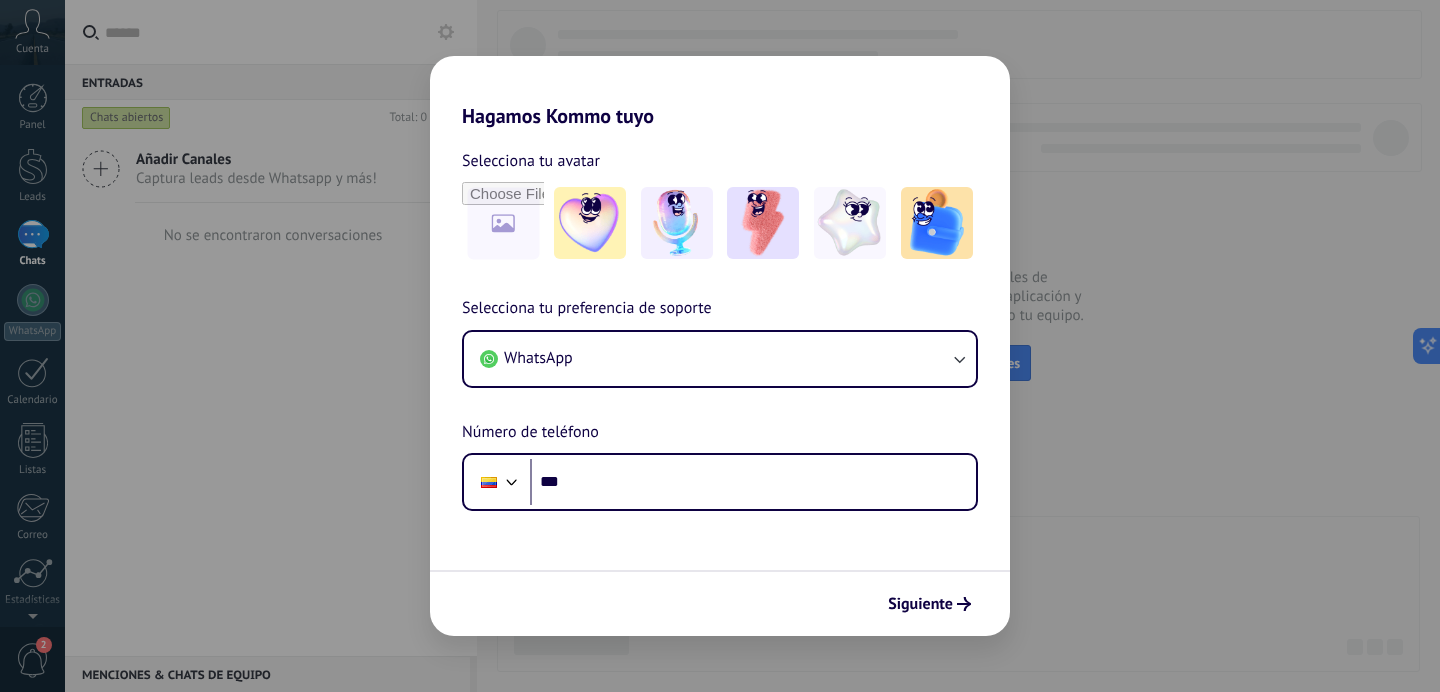 click on "Hagamos Kommo tuyo Selecciona tu avatar Selecciona tu preferencia de soporte WhatsApp Número de teléfono Phone *** Siguiente" at bounding box center [720, 346] 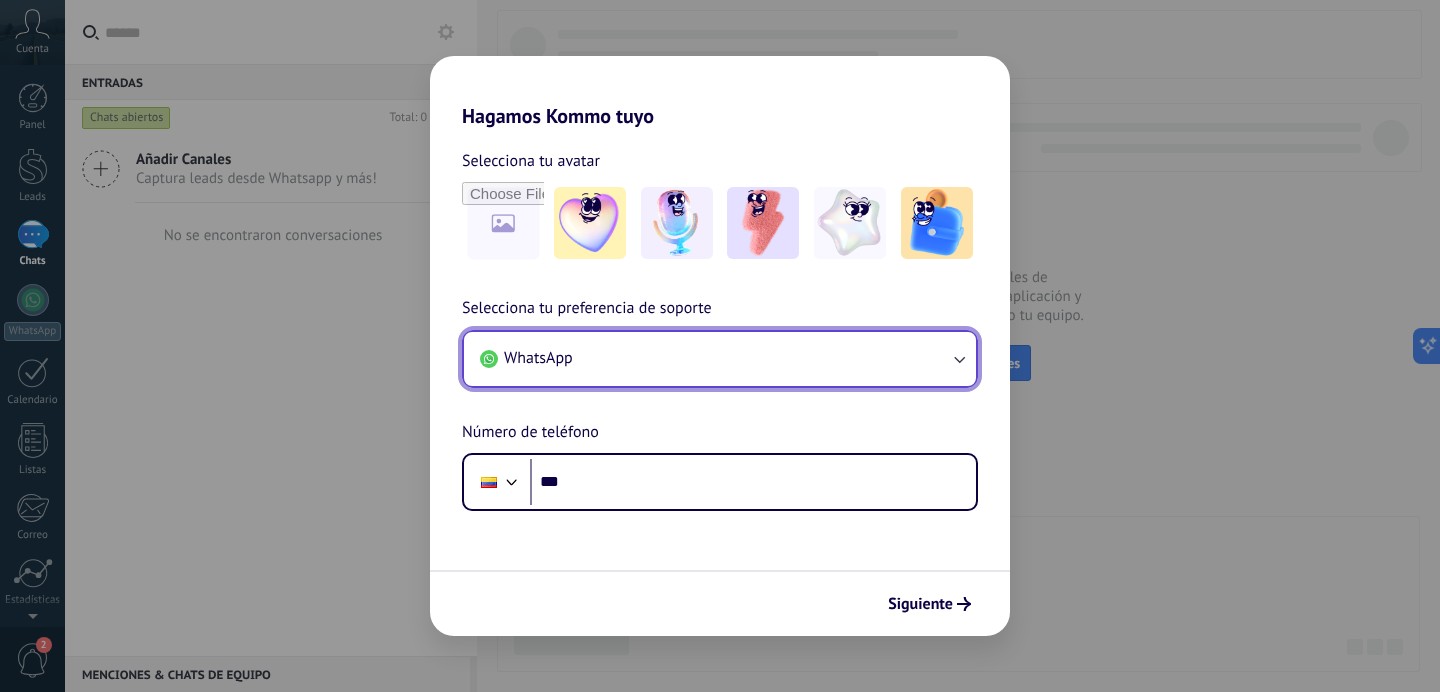 click on "WhatsApp" at bounding box center [720, 359] 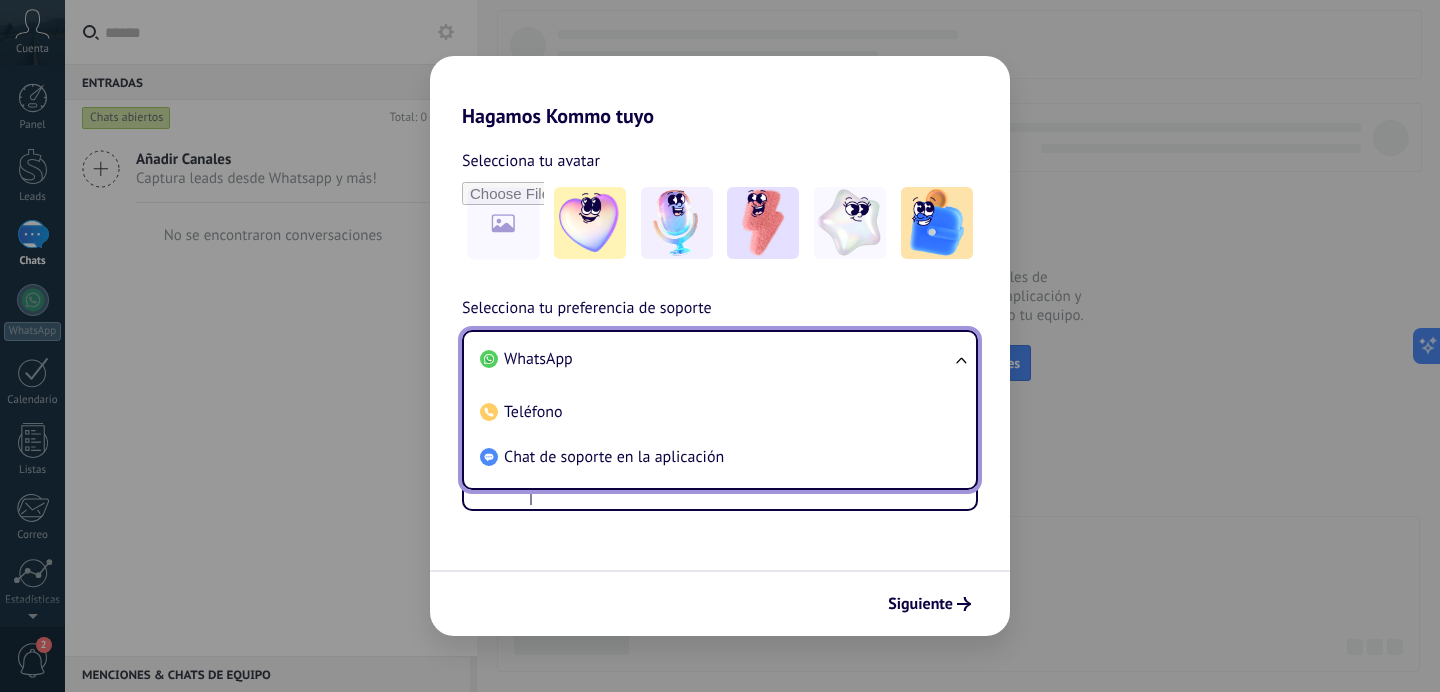 click on "WhatsApp" at bounding box center (716, 359) 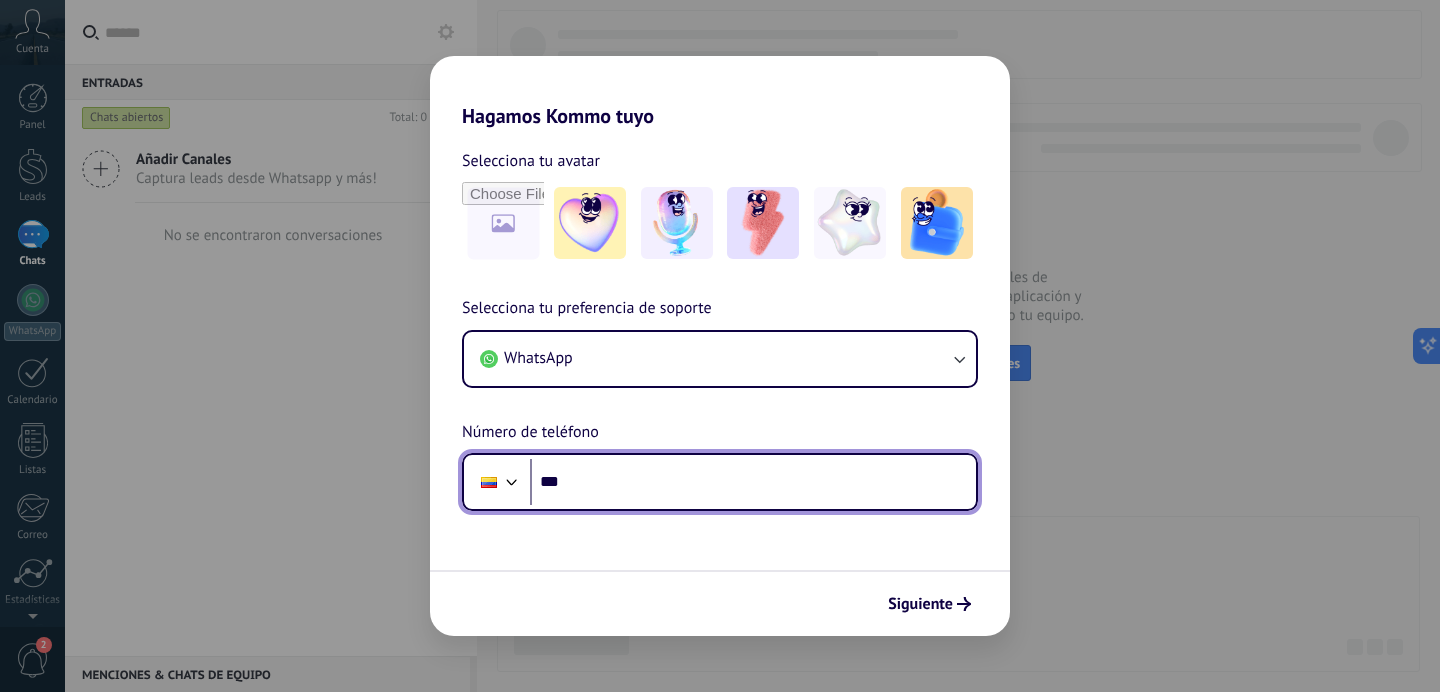 click on "***" at bounding box center (753, 482) 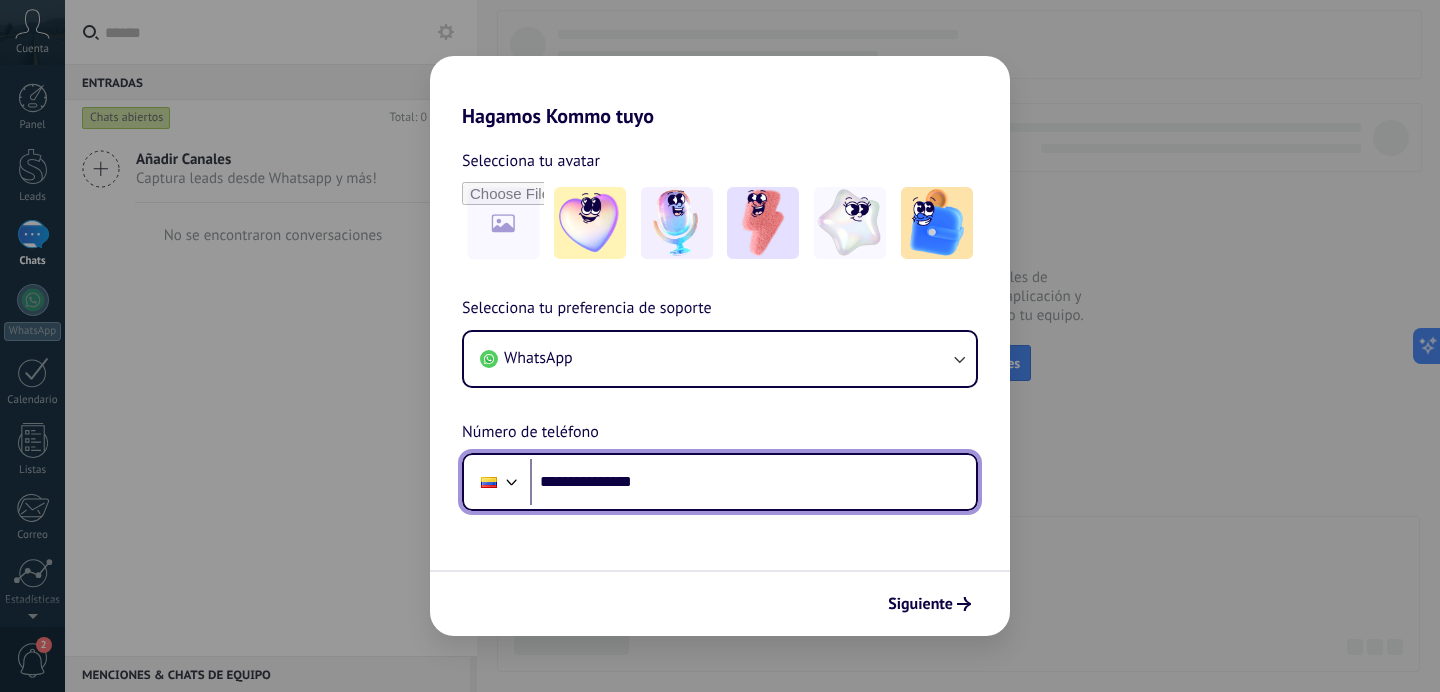 type on "**********" 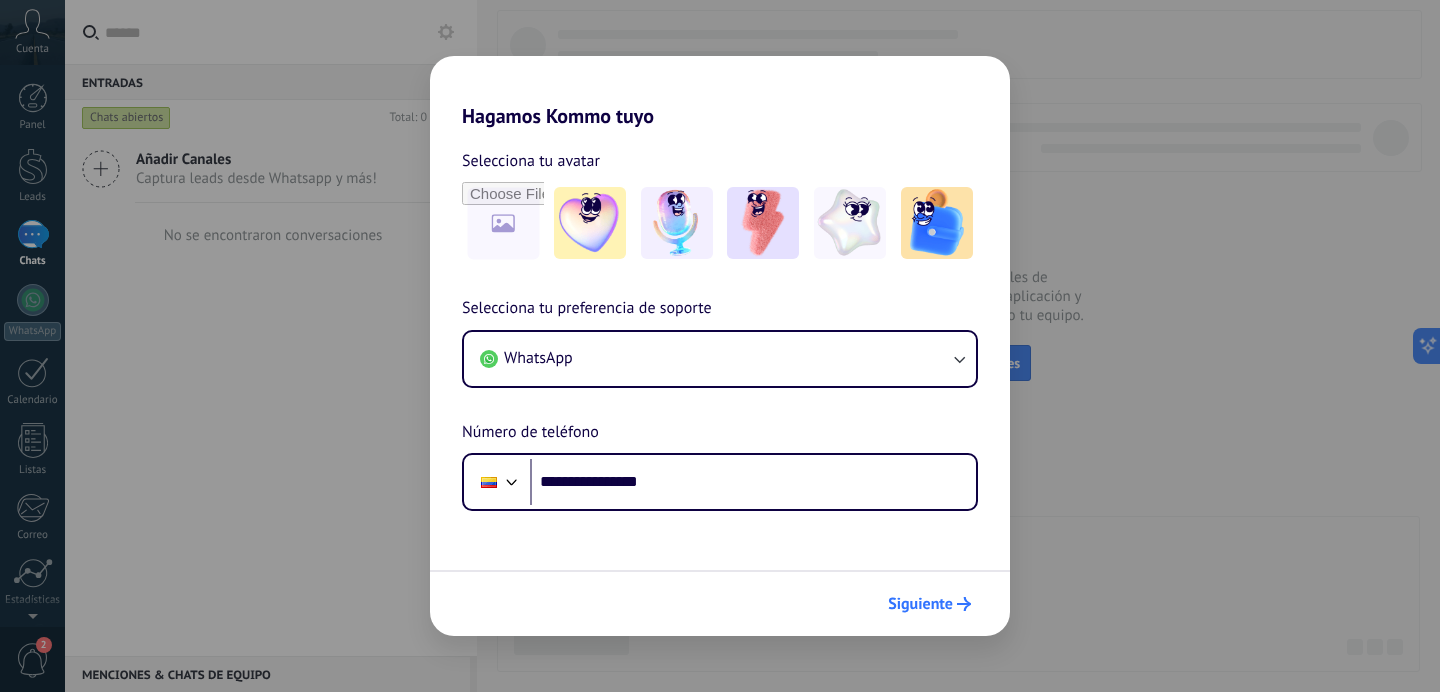 click on "Siguiente" at bounding box center (920, 604) 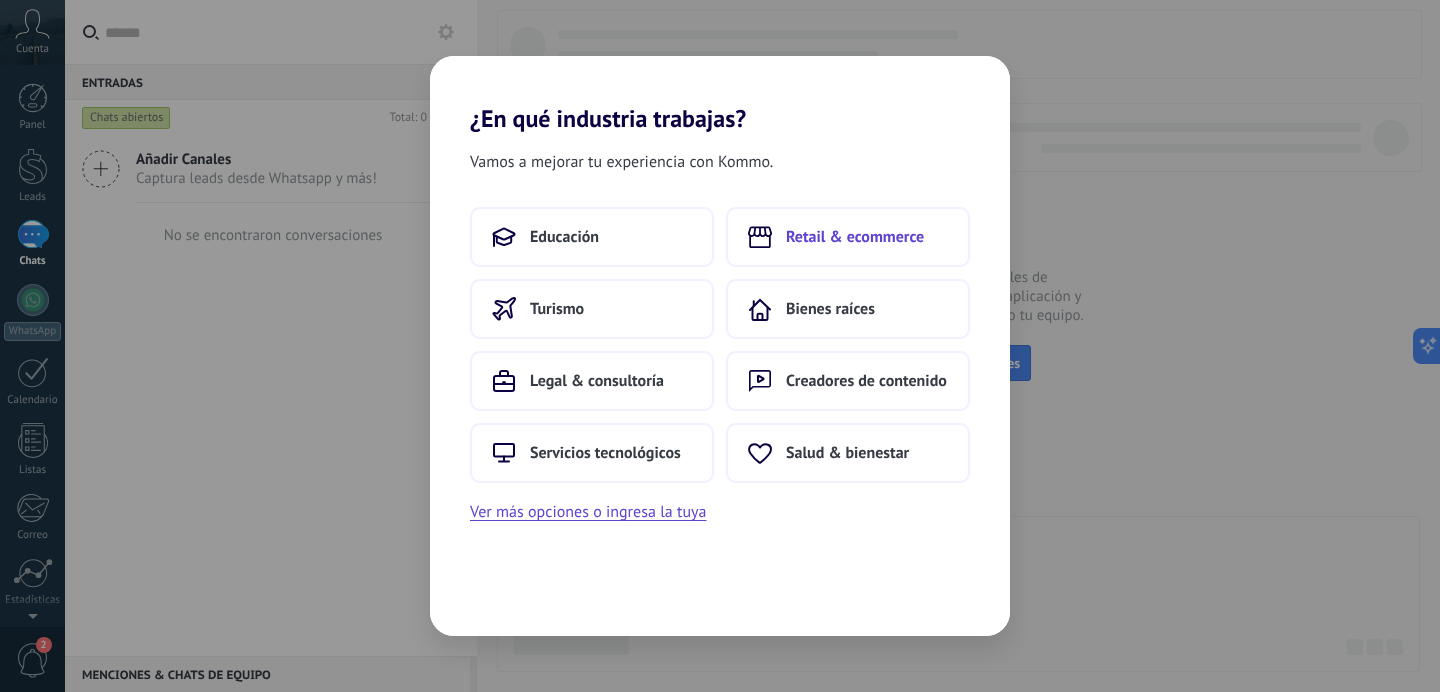 click on "Retail & ecommerce" at bounding box center (848, 237) 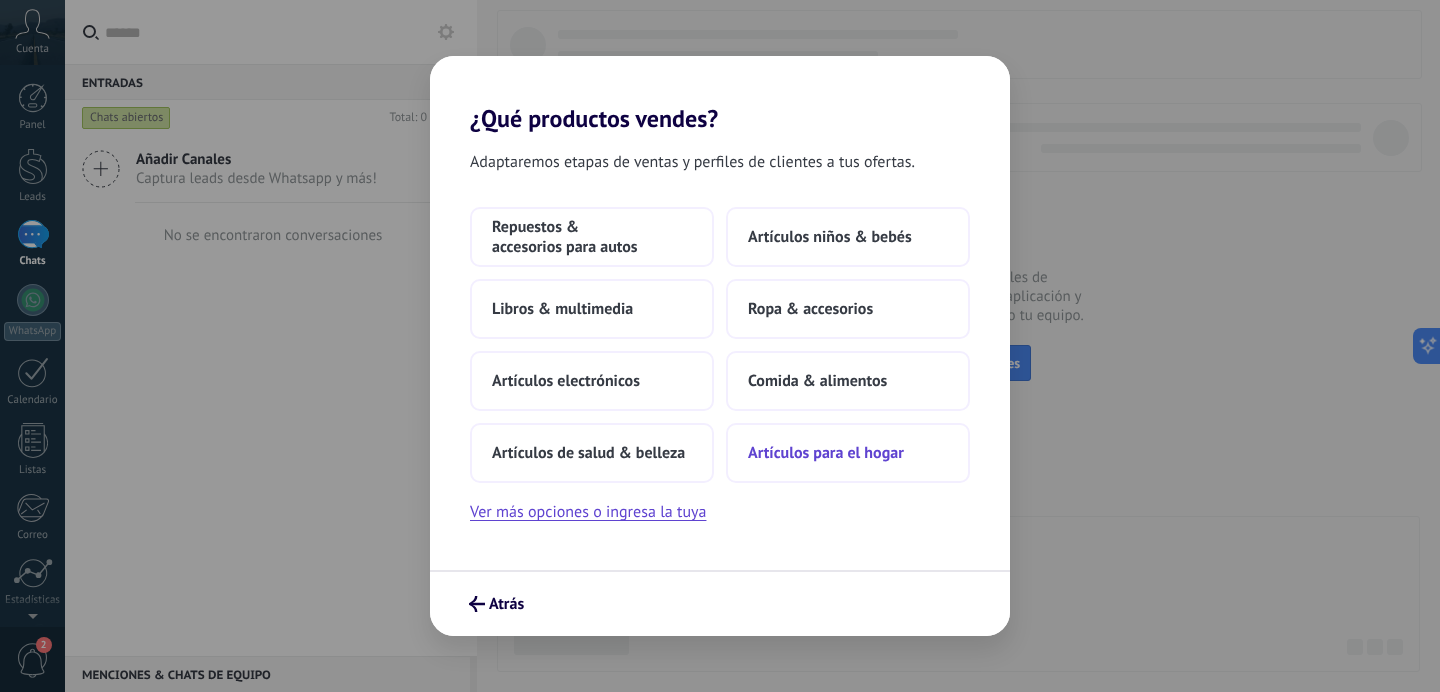 click on "Artículos para el hogar" at bounding box center [826, 453] 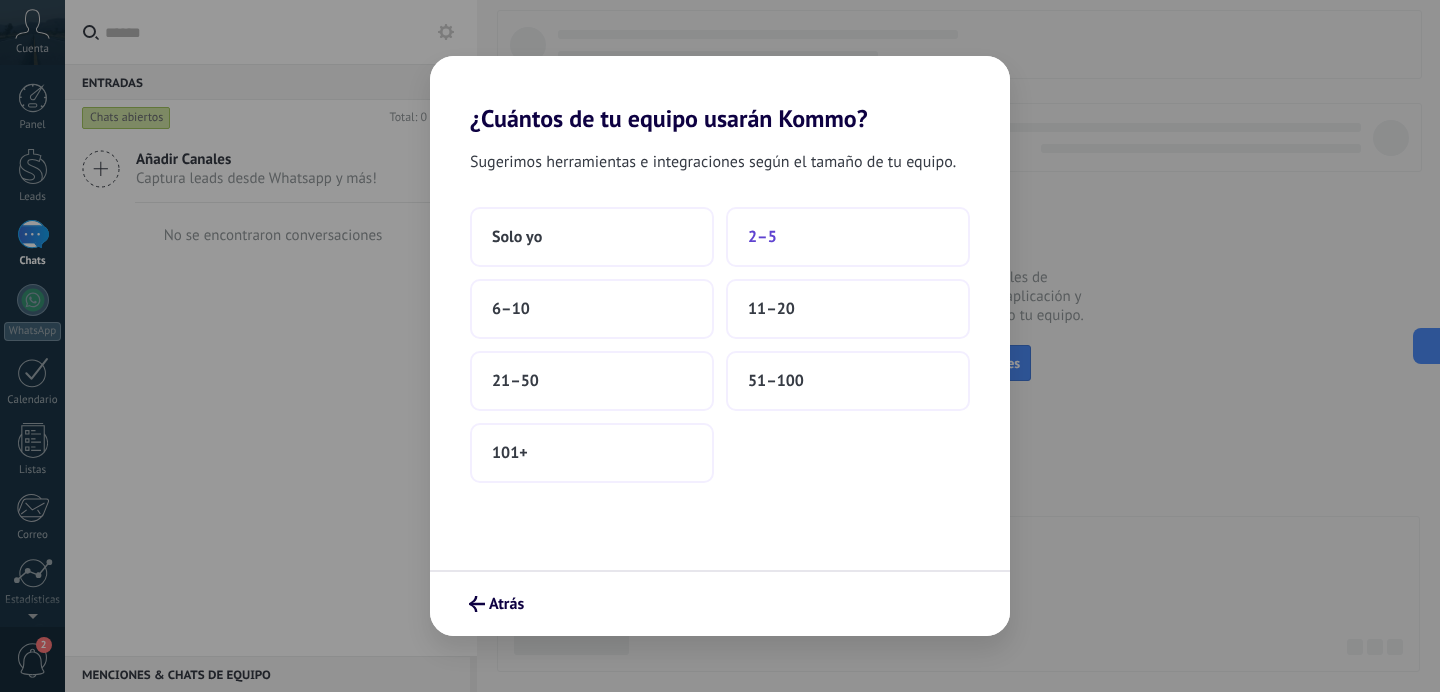 click on "2–5" at bounding box center (848, 237) 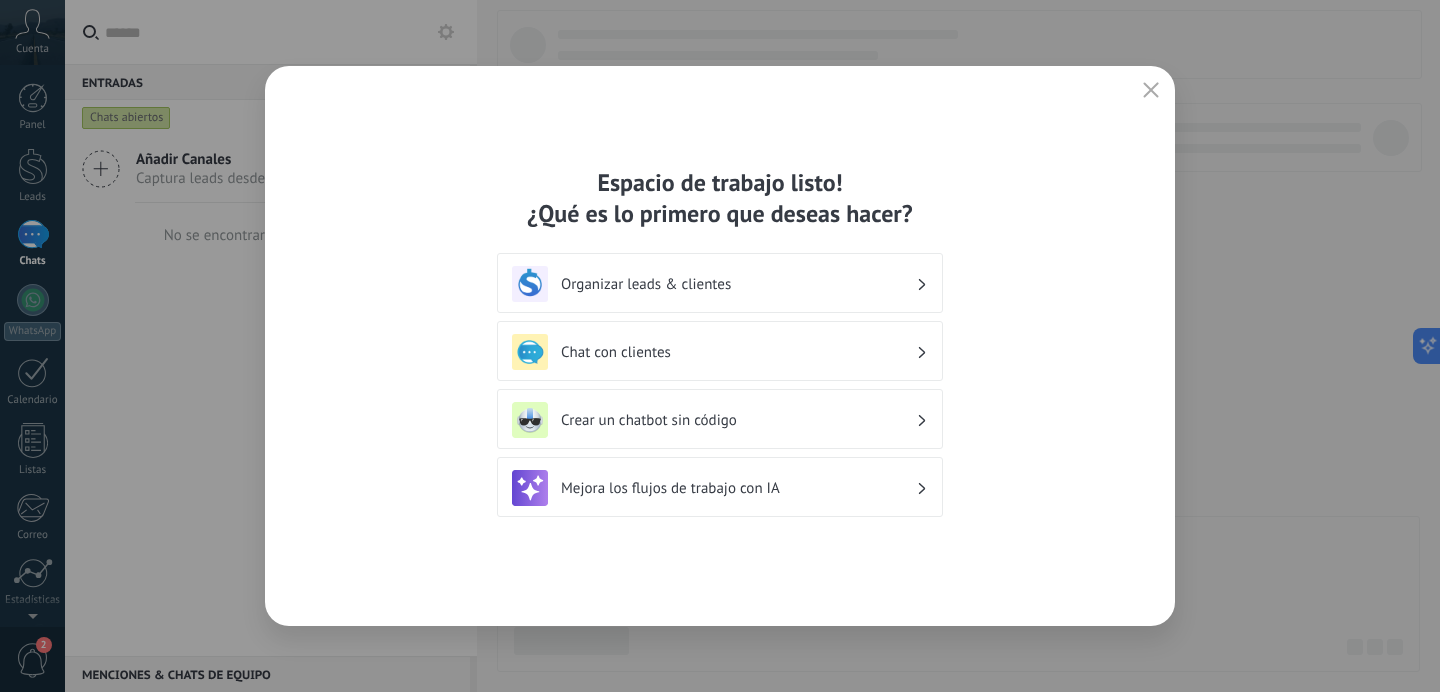 click on "Organizar leads & clientes" at bounding box center [720, 283] 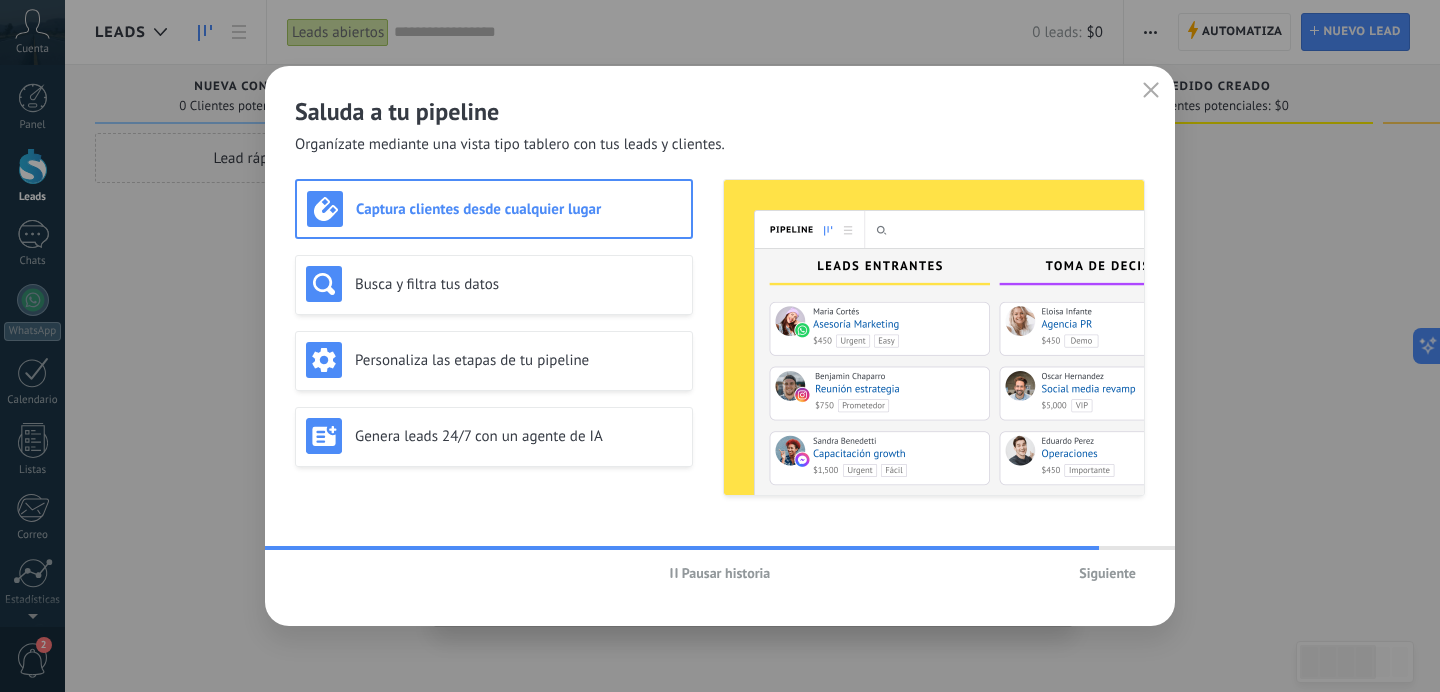 click on "Pausar historia" at bounding box center [720, 573] 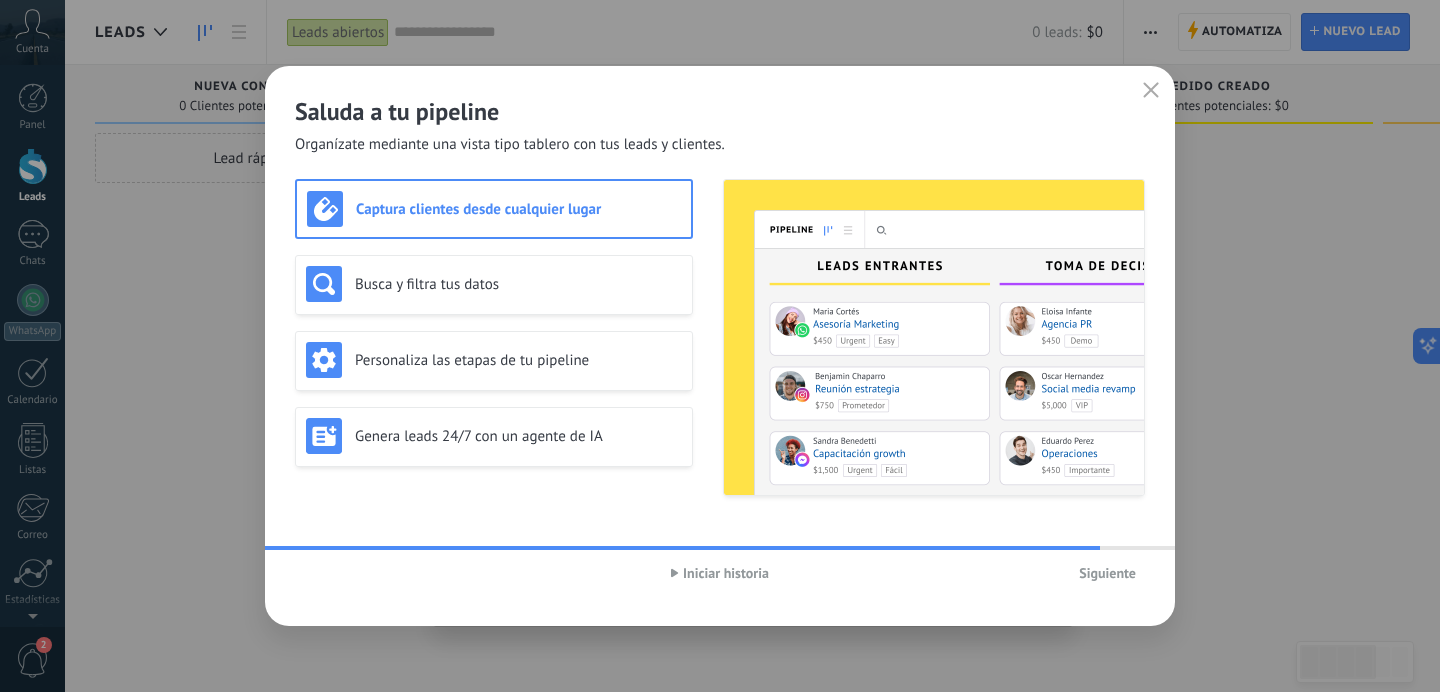 click on "Iniciar historia" at bounding box center (726, 573) 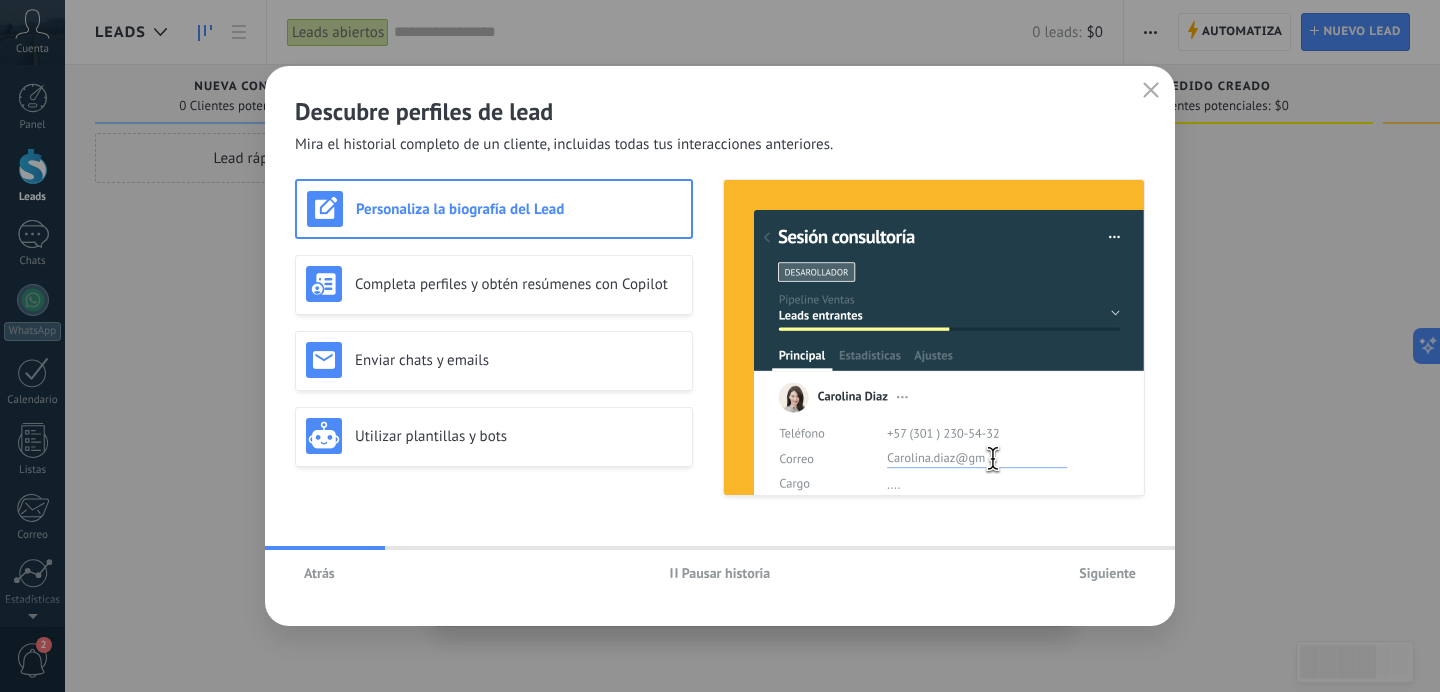 click on "Atrás" at bounding box center [319, 573] 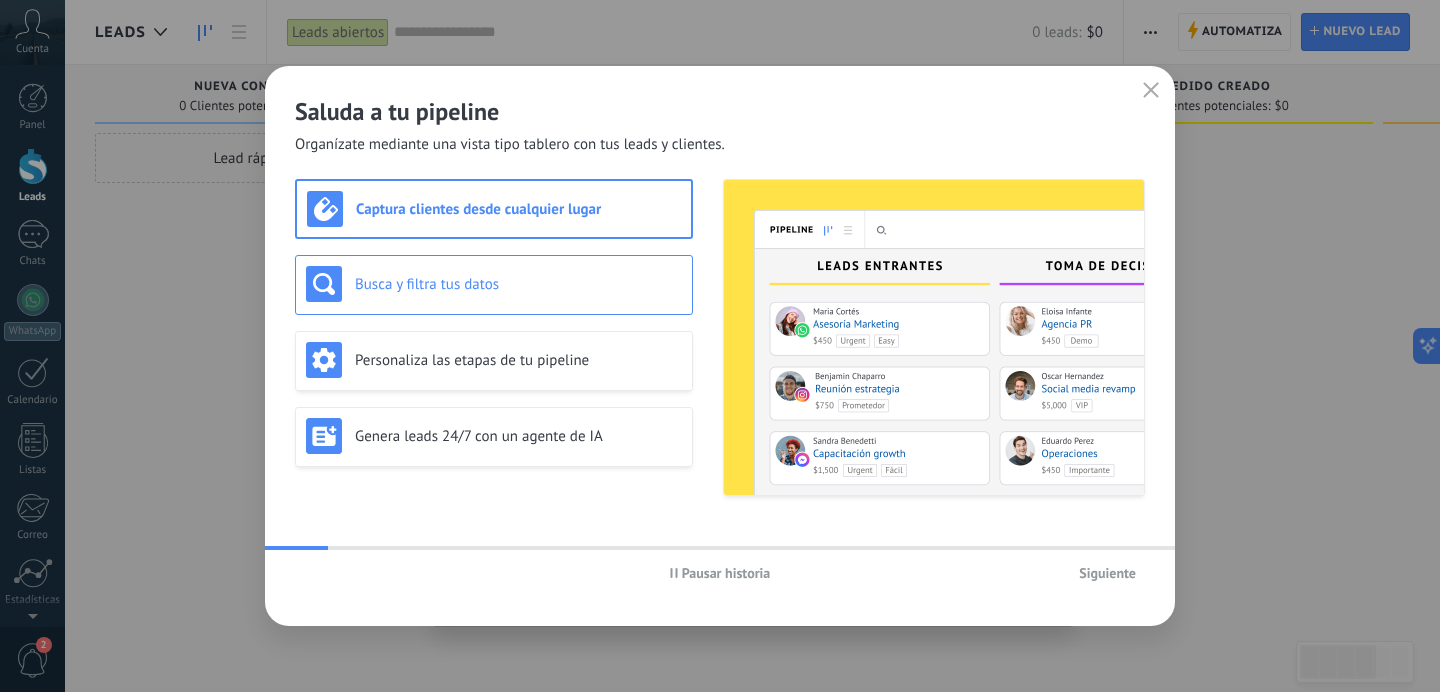 click on "Busca y filtra tus datos" at bounding box center [518, 284] 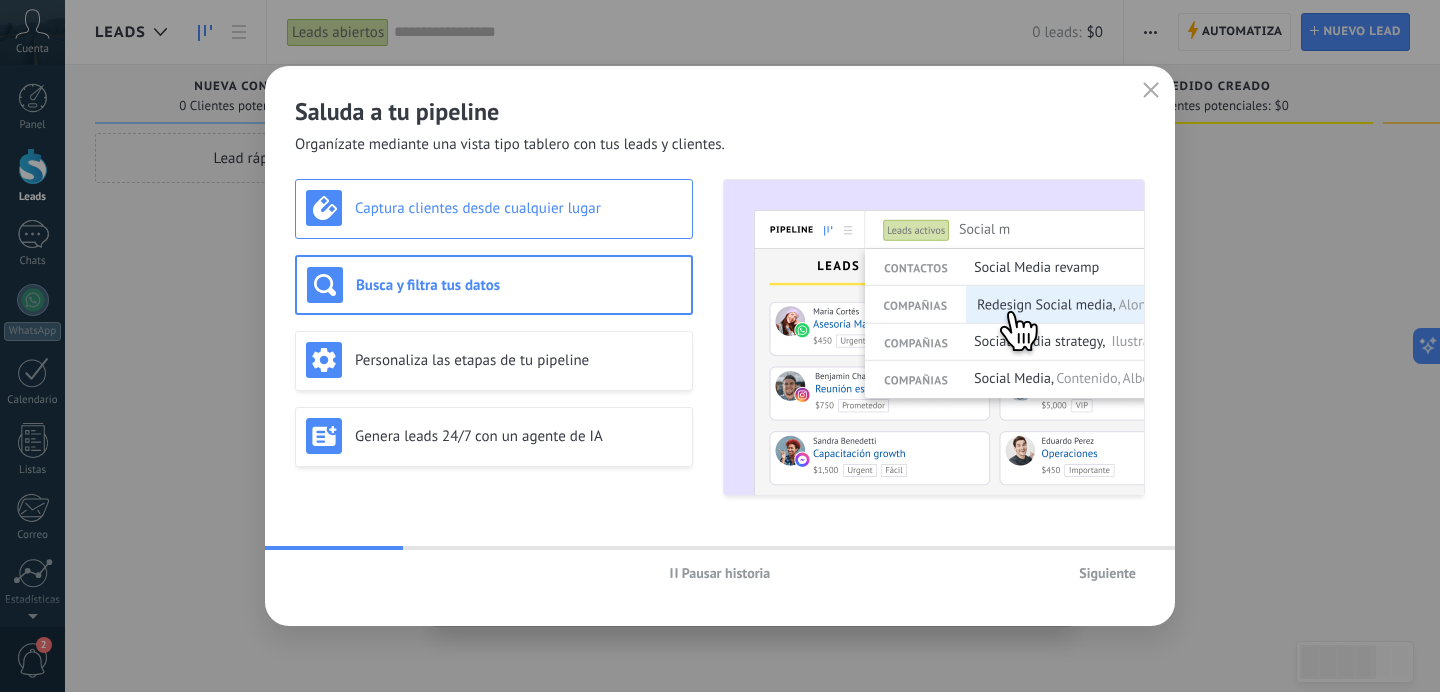 click on "Captura clientes desde cualquier lugar" at bounding box center (494, 208) 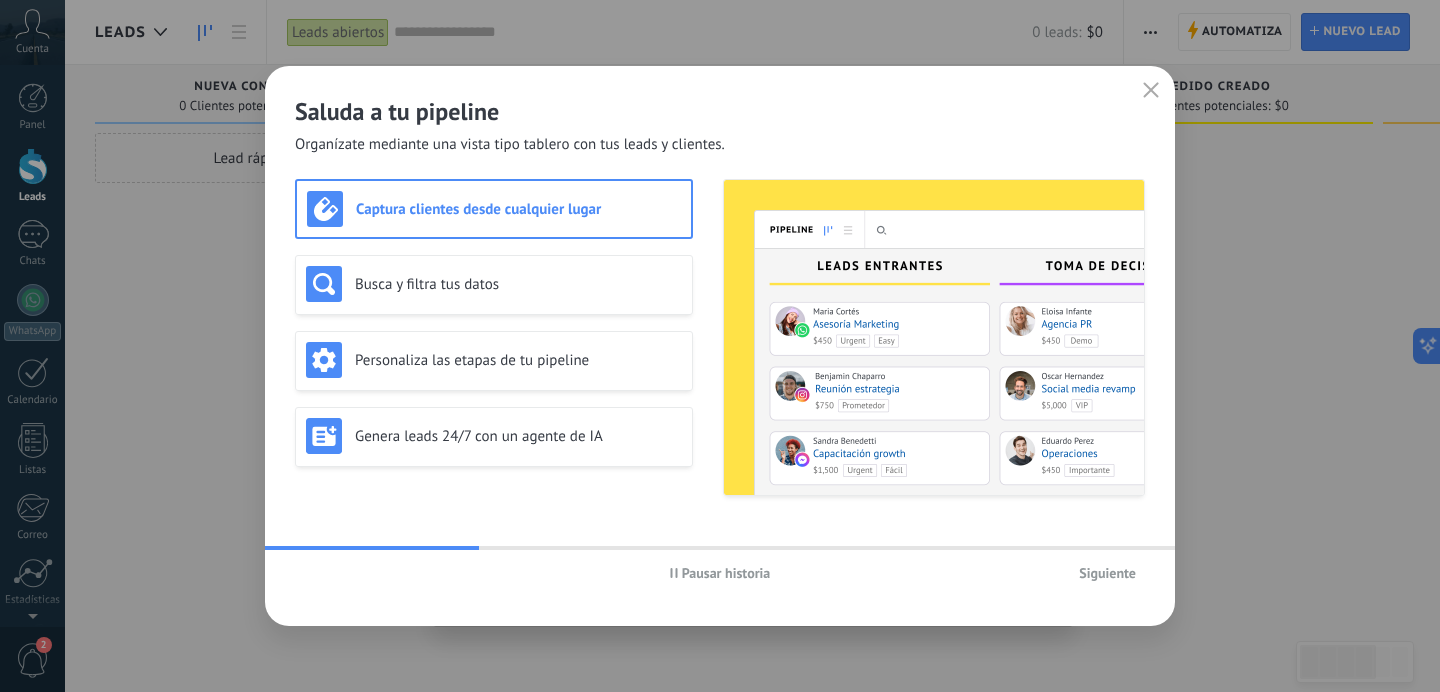 click on "Pausar historia" at bounding box center [726, 573] 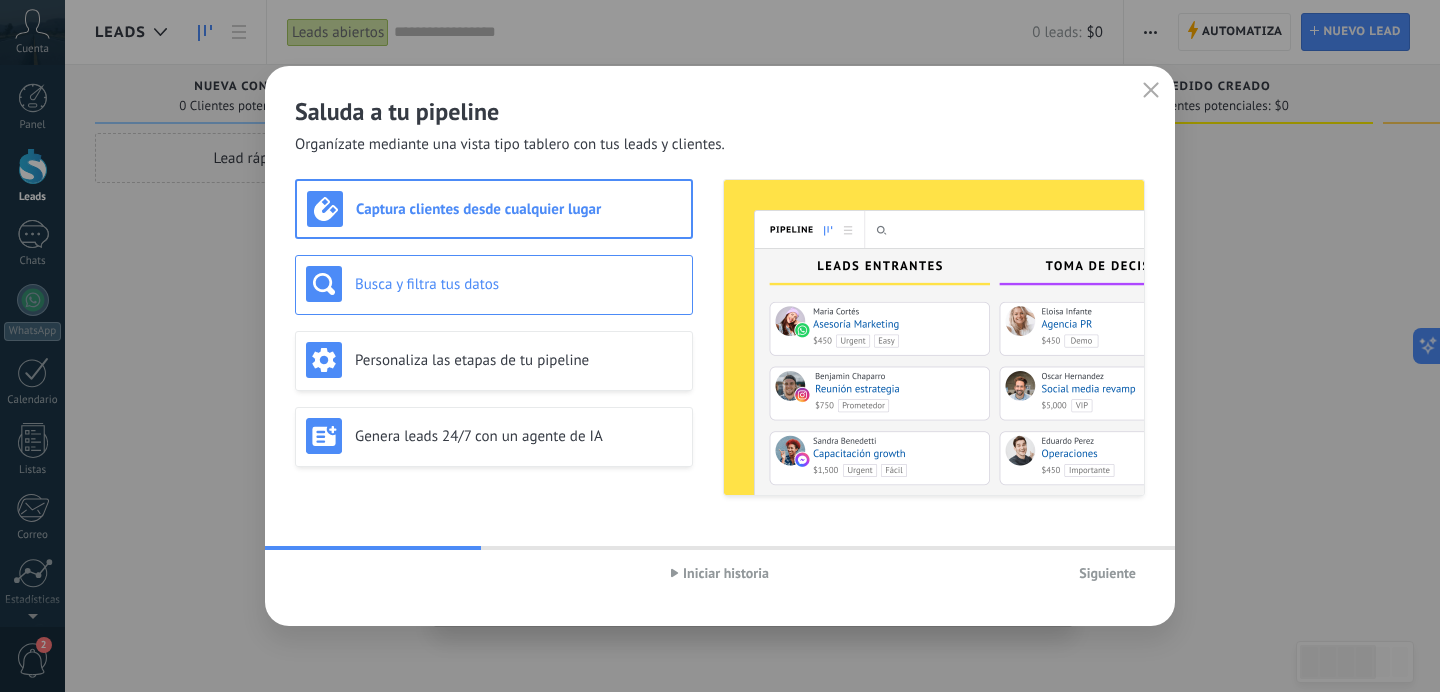 click on "Busca y filtra tus datos" at bounding box center [518, 284] 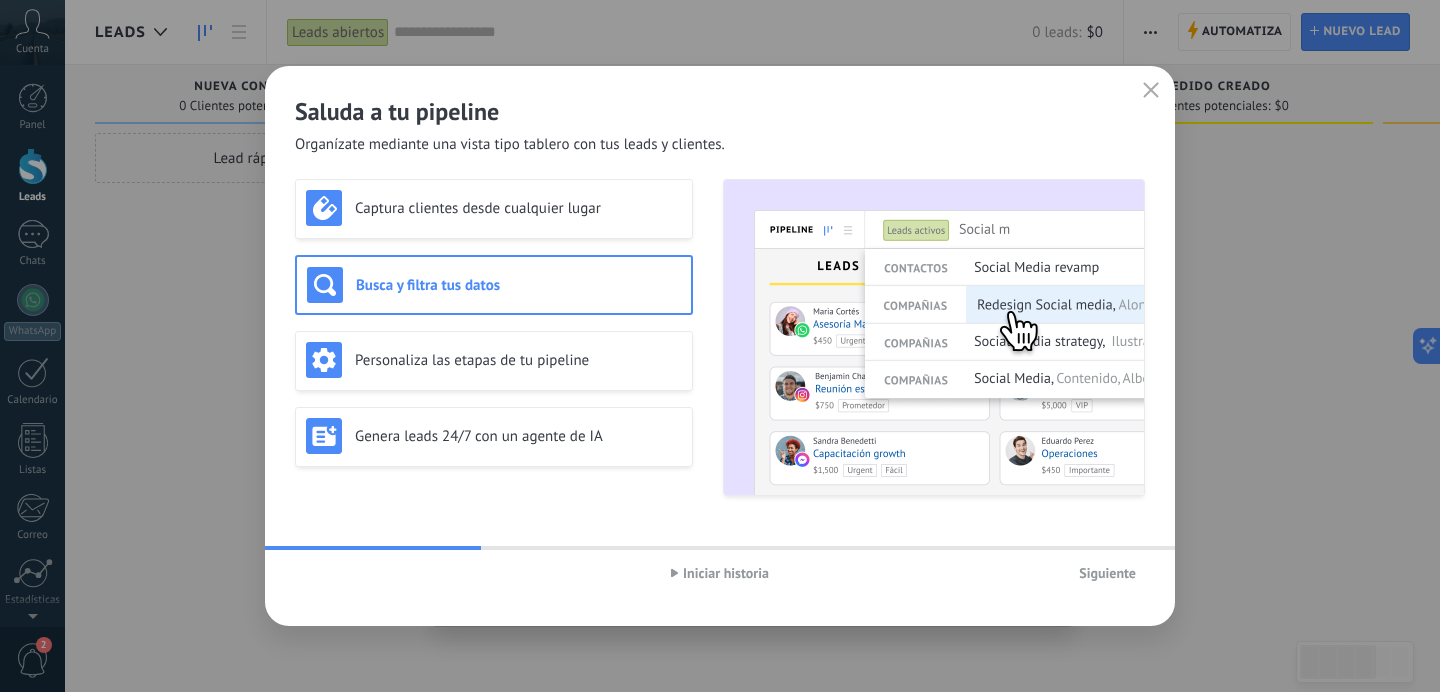 click on "Busca y filtra tus datos" at bounding box center (494, 285) 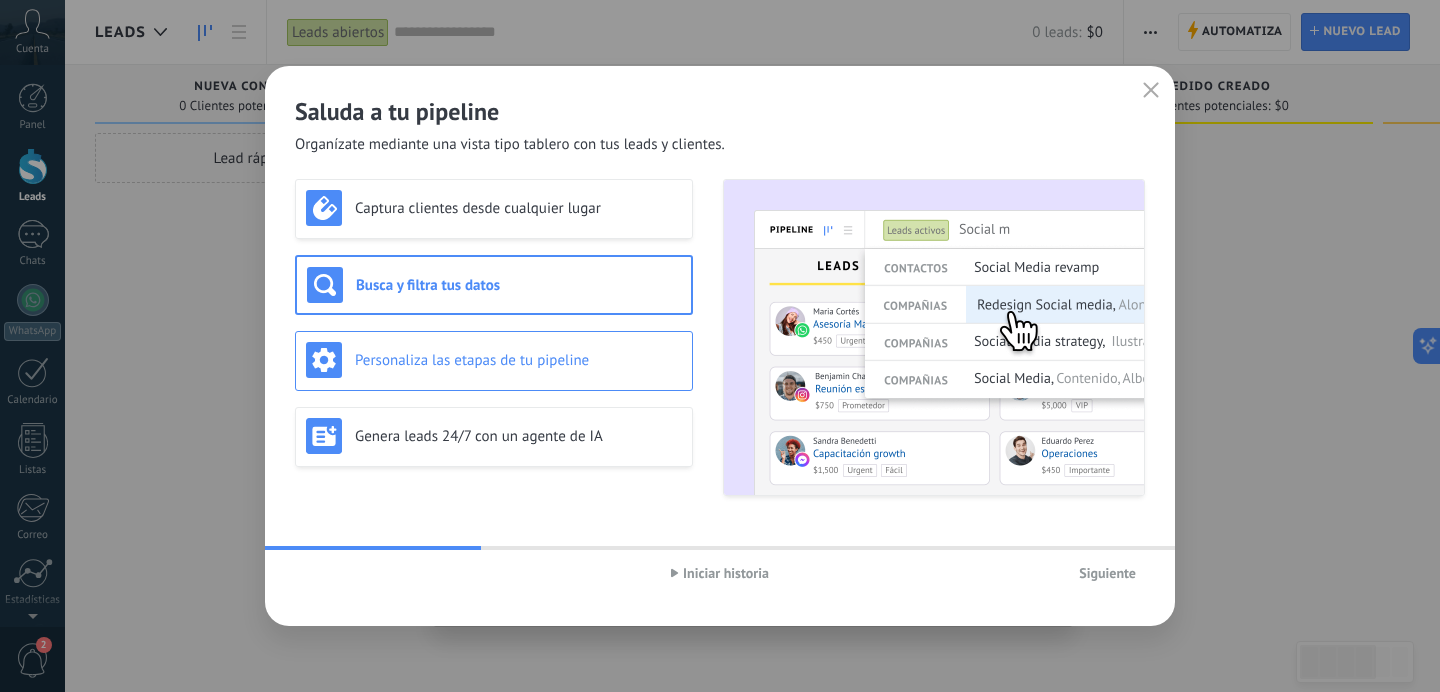 click on "Personaliza las etapas de tu pipeline" at bounding box center [518, 360] 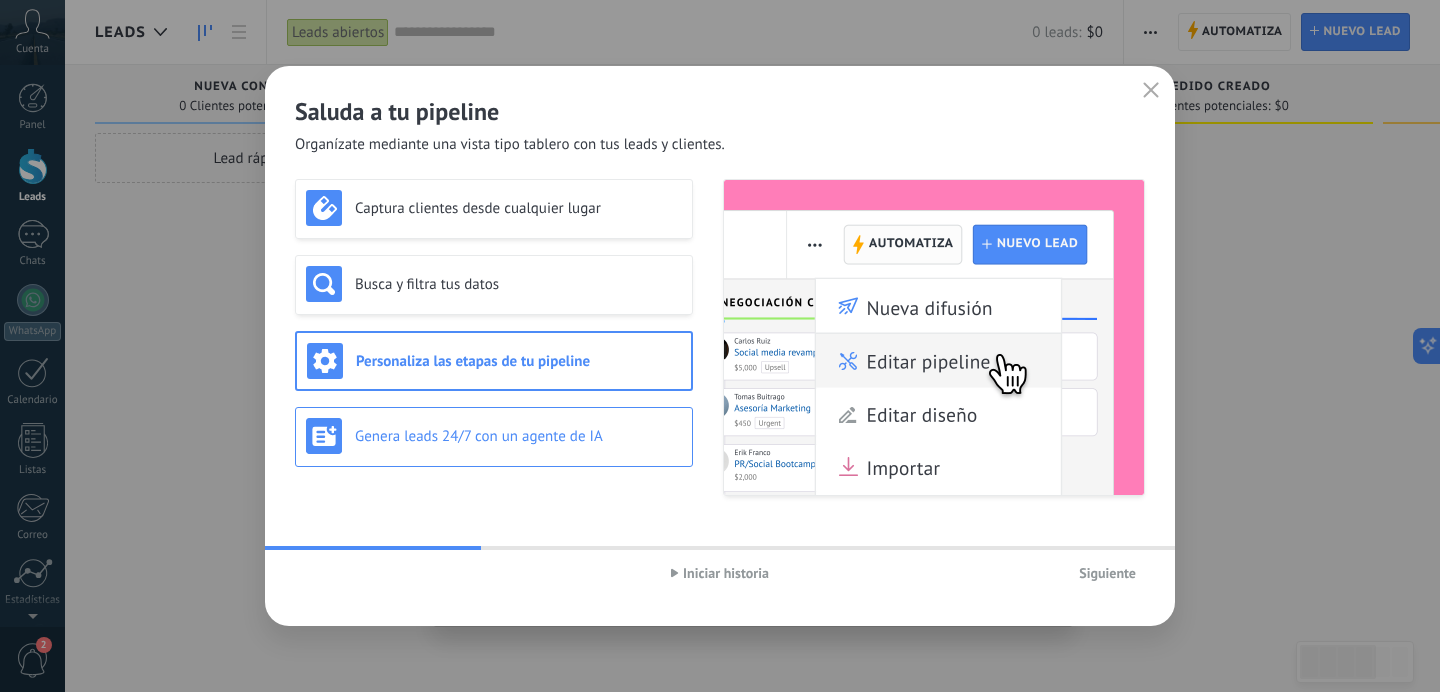 click on "Genera leads 24/7 con un agente de IA" at bounding box center [518, 436] 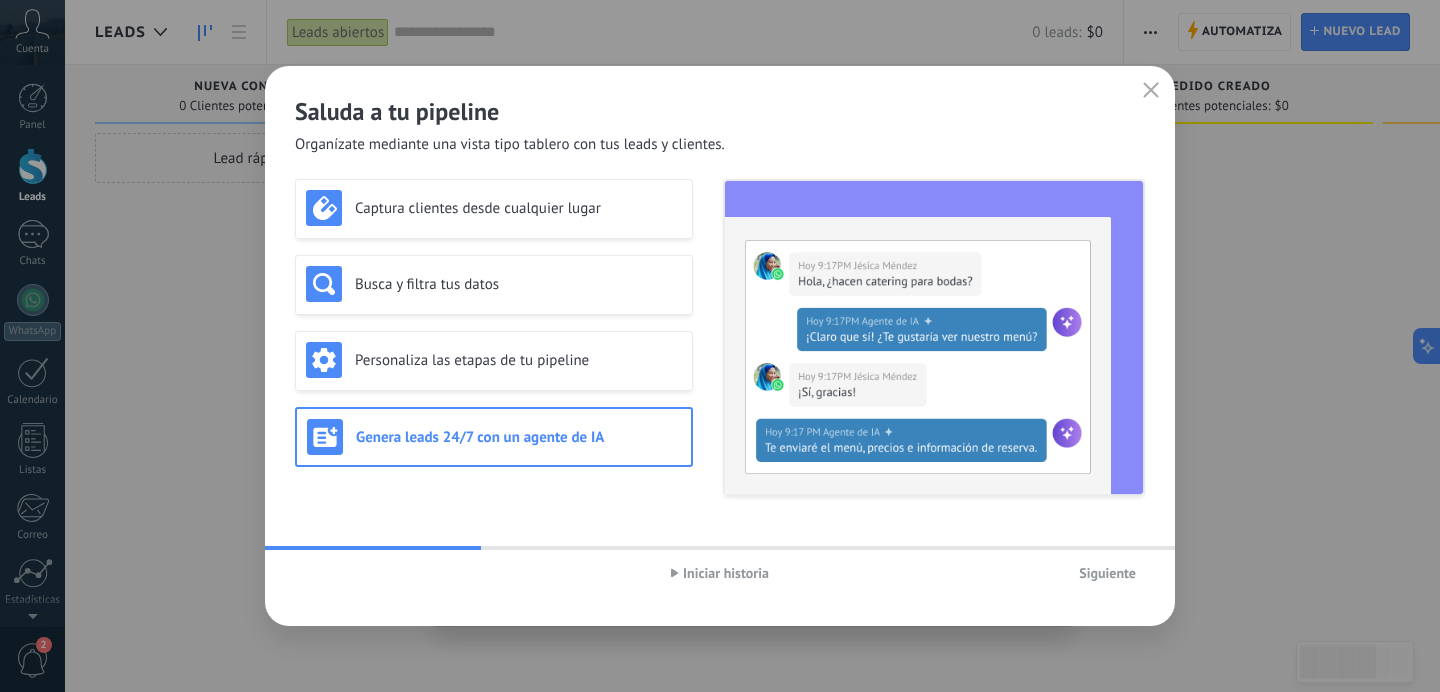 click on "Iniciar historia Siguiente" at bounding box center (720, 573) 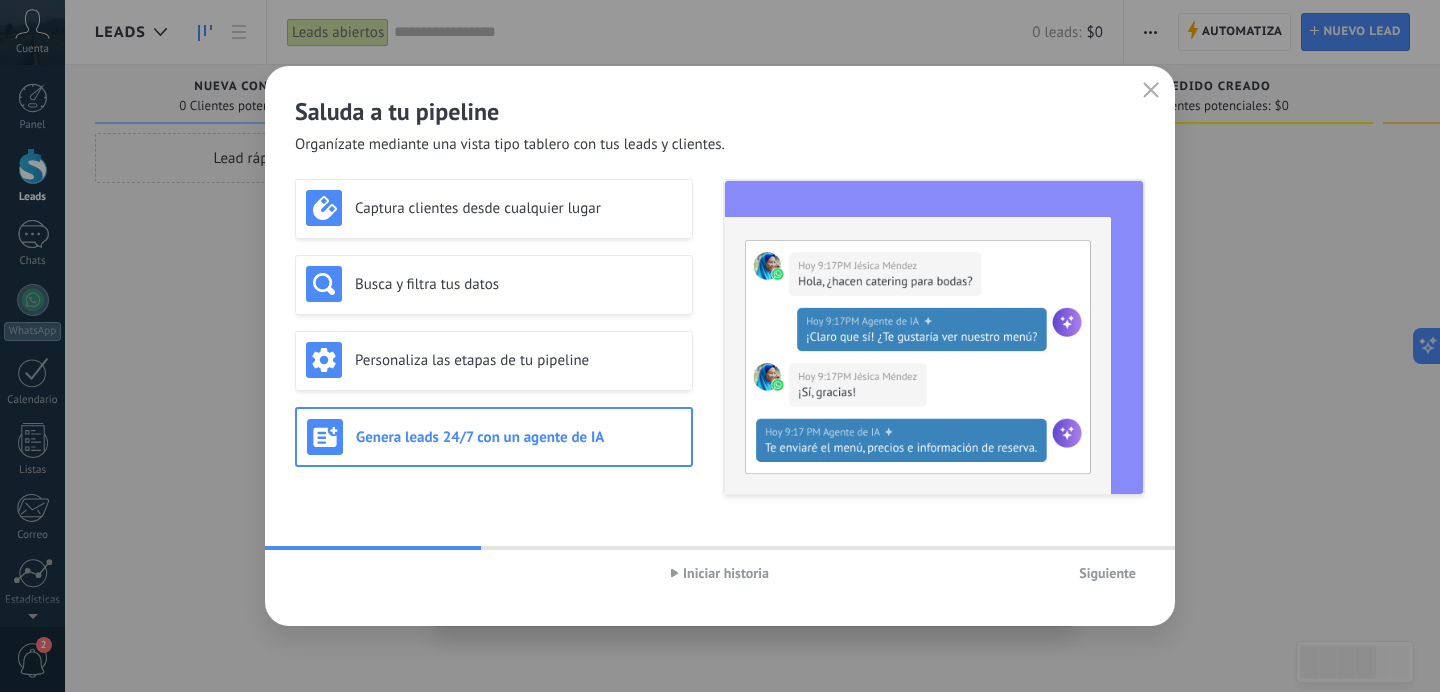 click on "Iniciar historia" at bounding box center [720, 573] 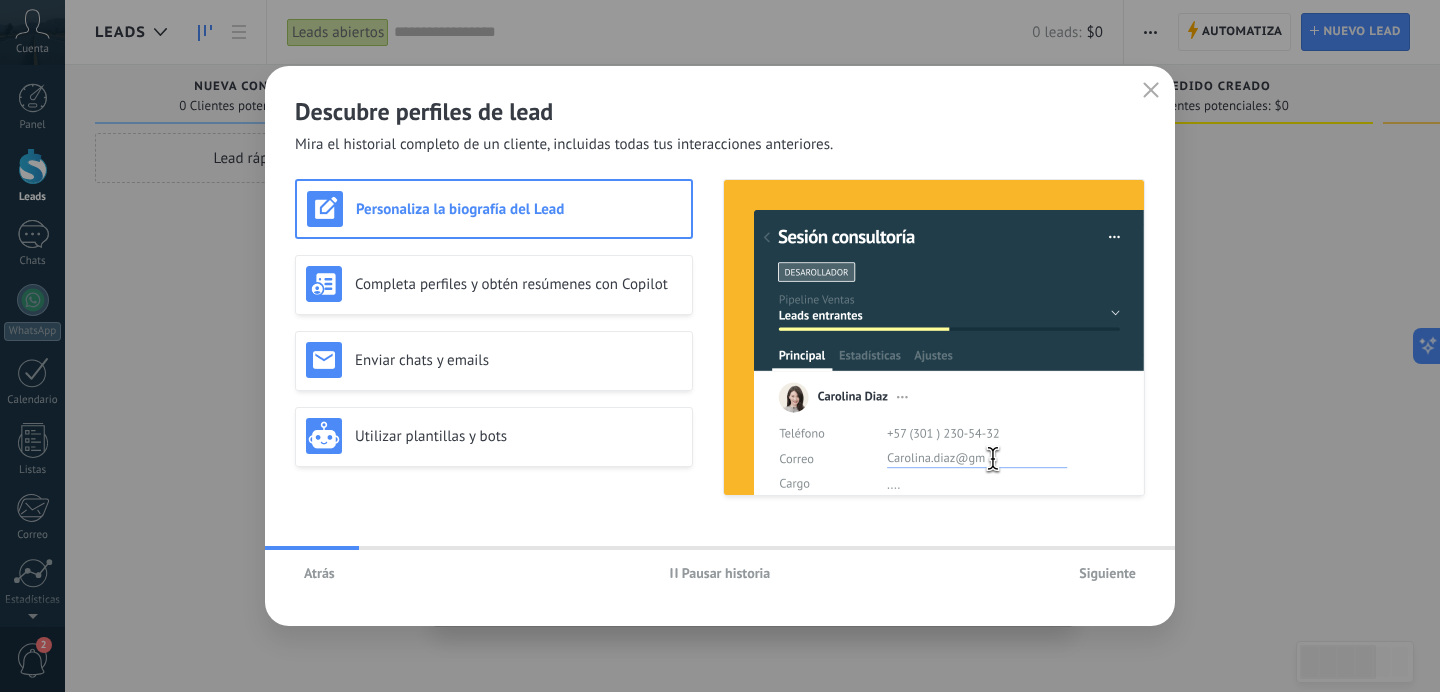 click on "Pausar historia" at bounding box center [726, 573] 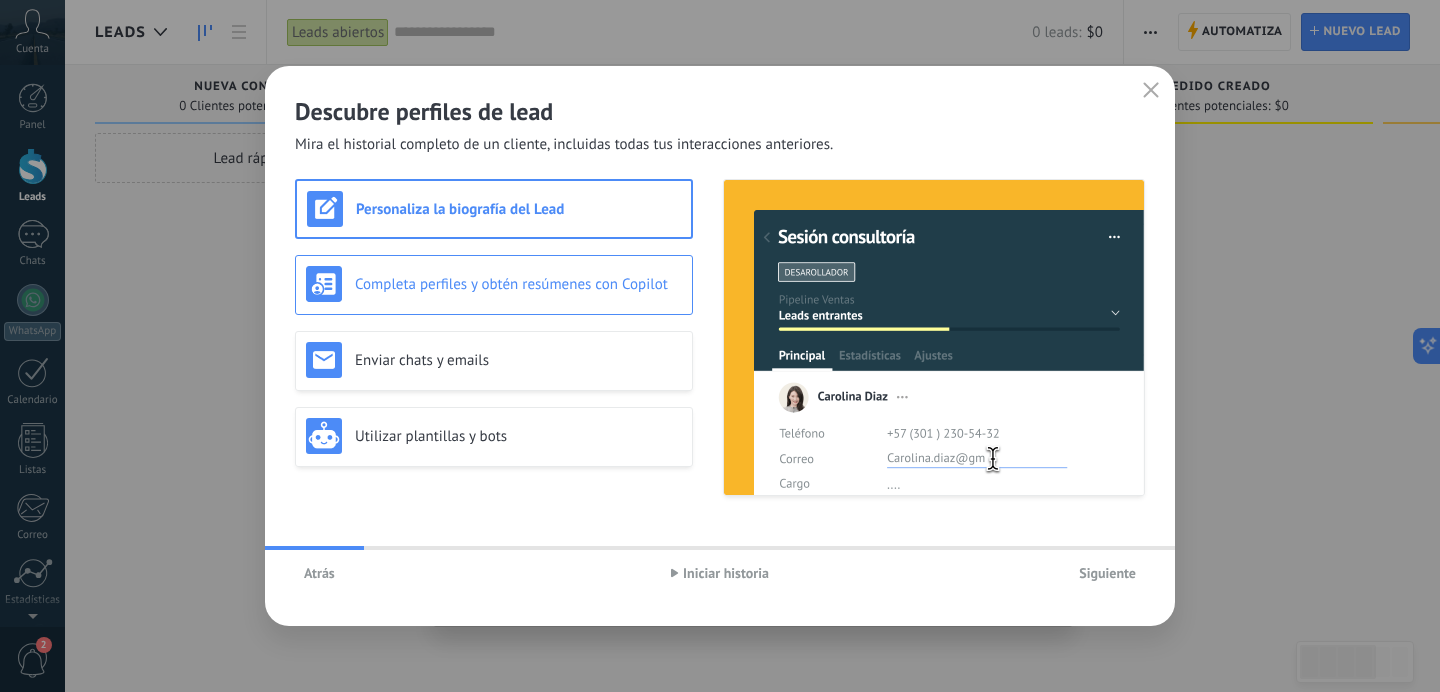 click on "Completa perfiles y obtén resúmenes con Copilot" at bounding box center [494, 284] 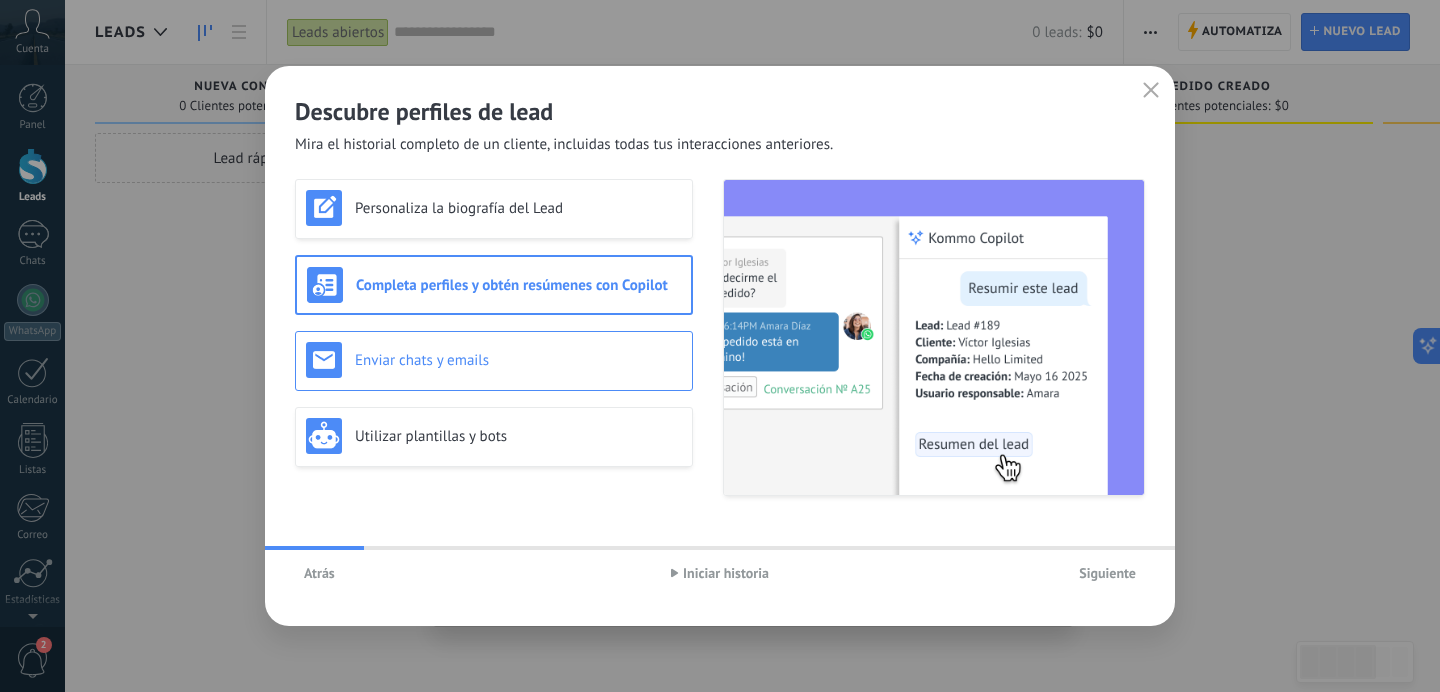click on "Enviar chats y emails" at bounding box center (494, 361) 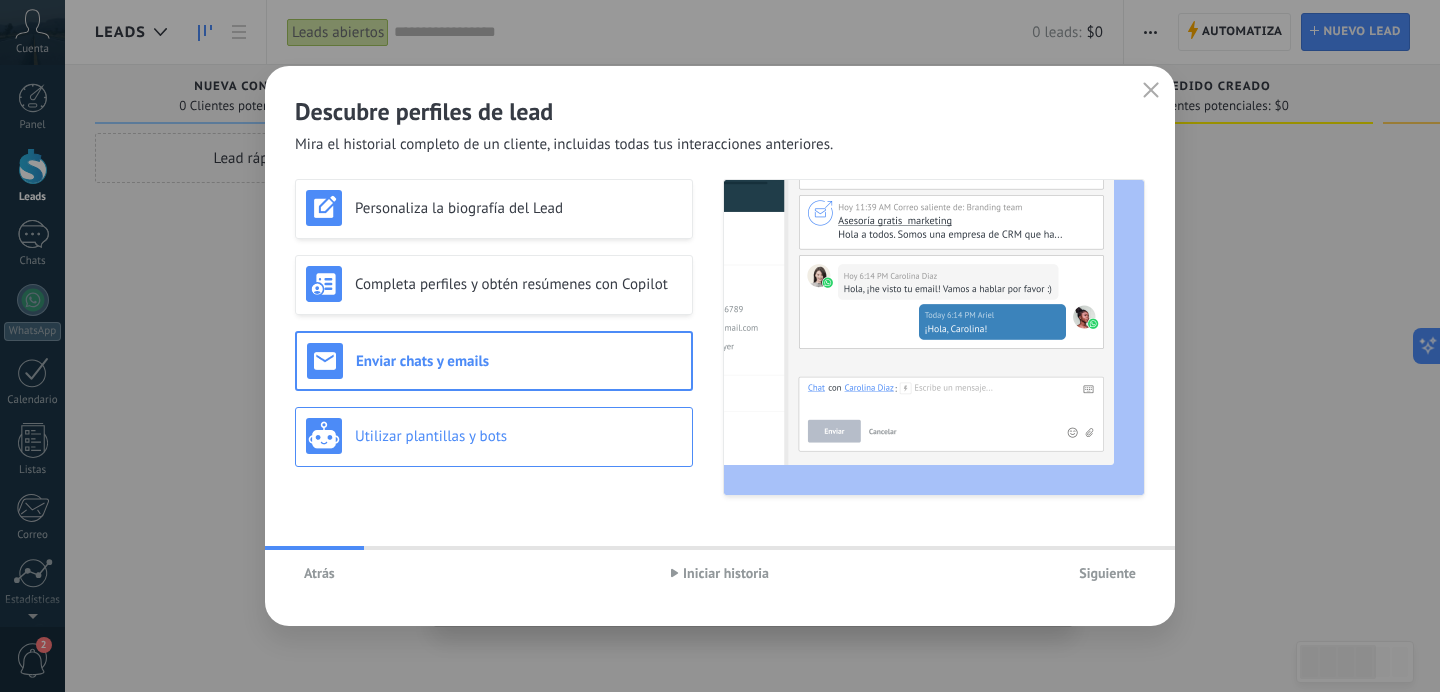 click on "Utilizar plantillas y bots" at bounding box center (494, 437) 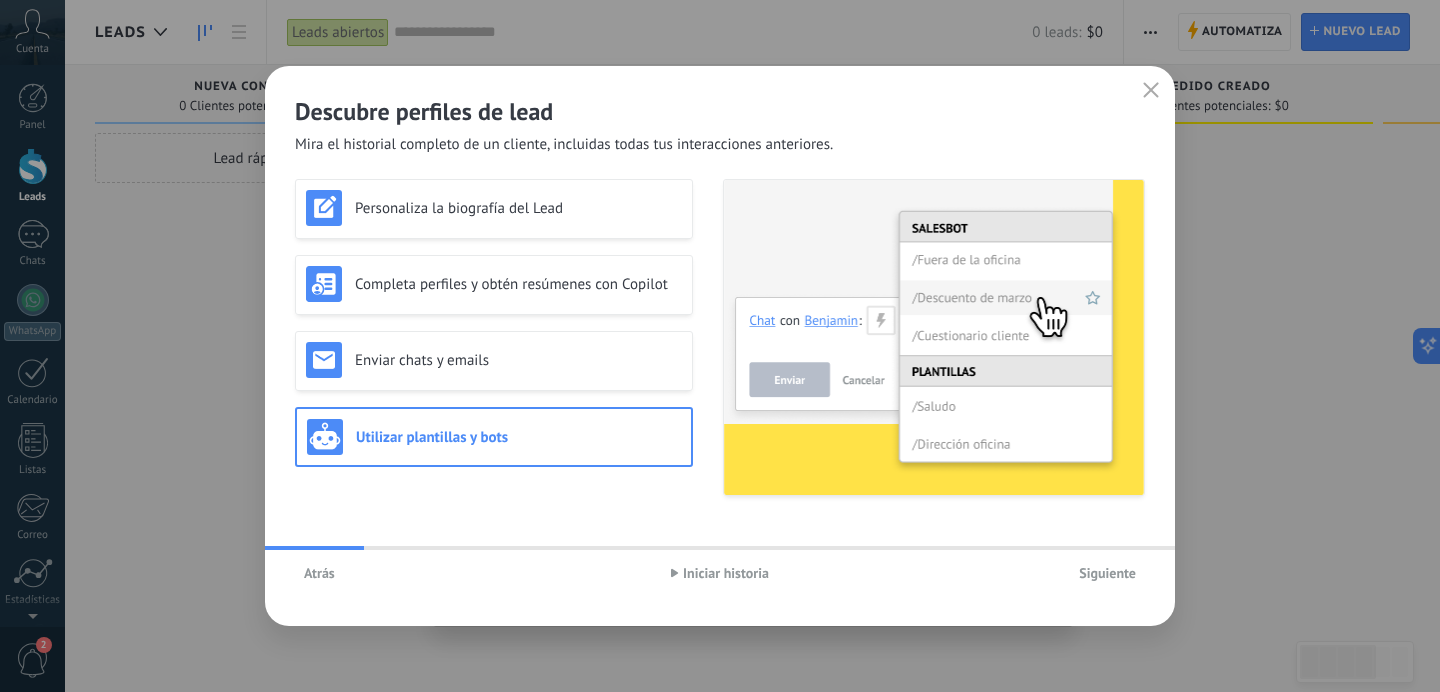 click on "Iniciar historia" at bounding box center [726, 573] 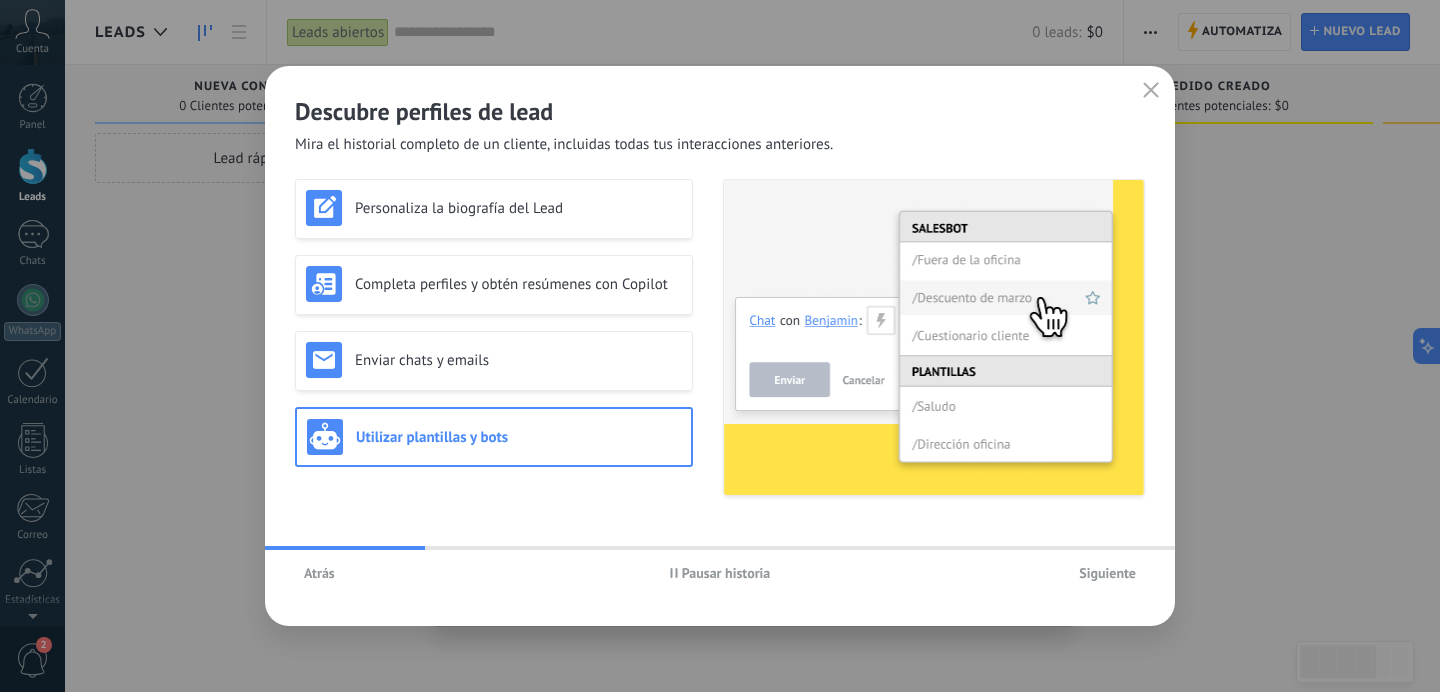 click on "Siguiente" at bounding box center [1107, 573] 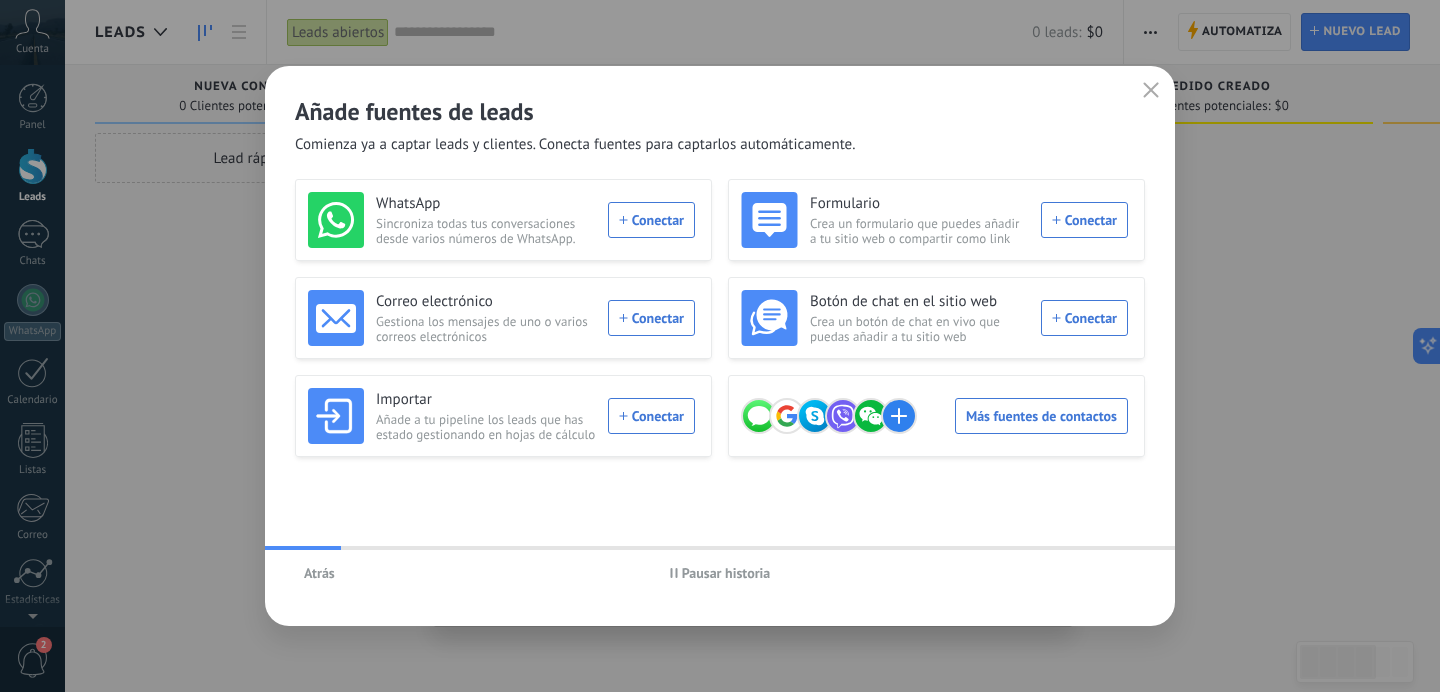 click on "Pausar historia" at bounding box center (726, 573) 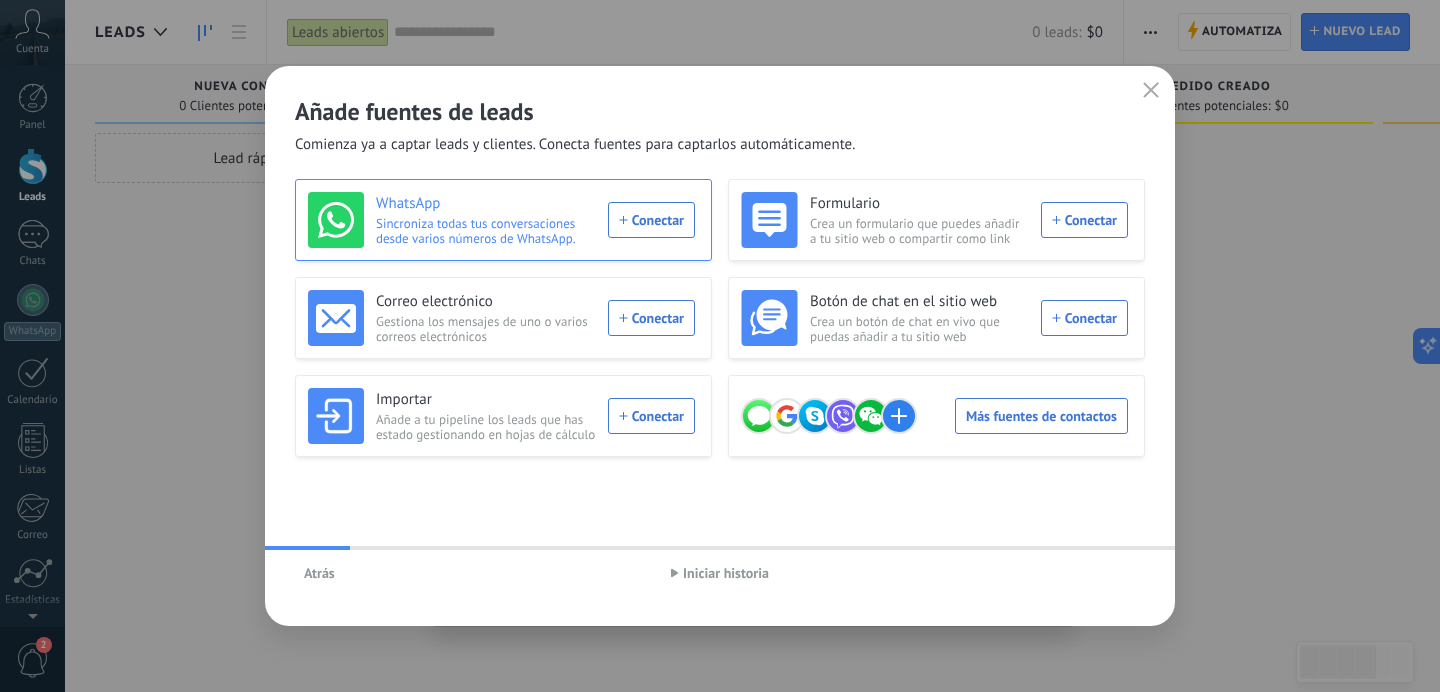 click on "Sincroniza todas tus conversaciones desde varios números de WhatsApp." at bounding box center [486, 231] 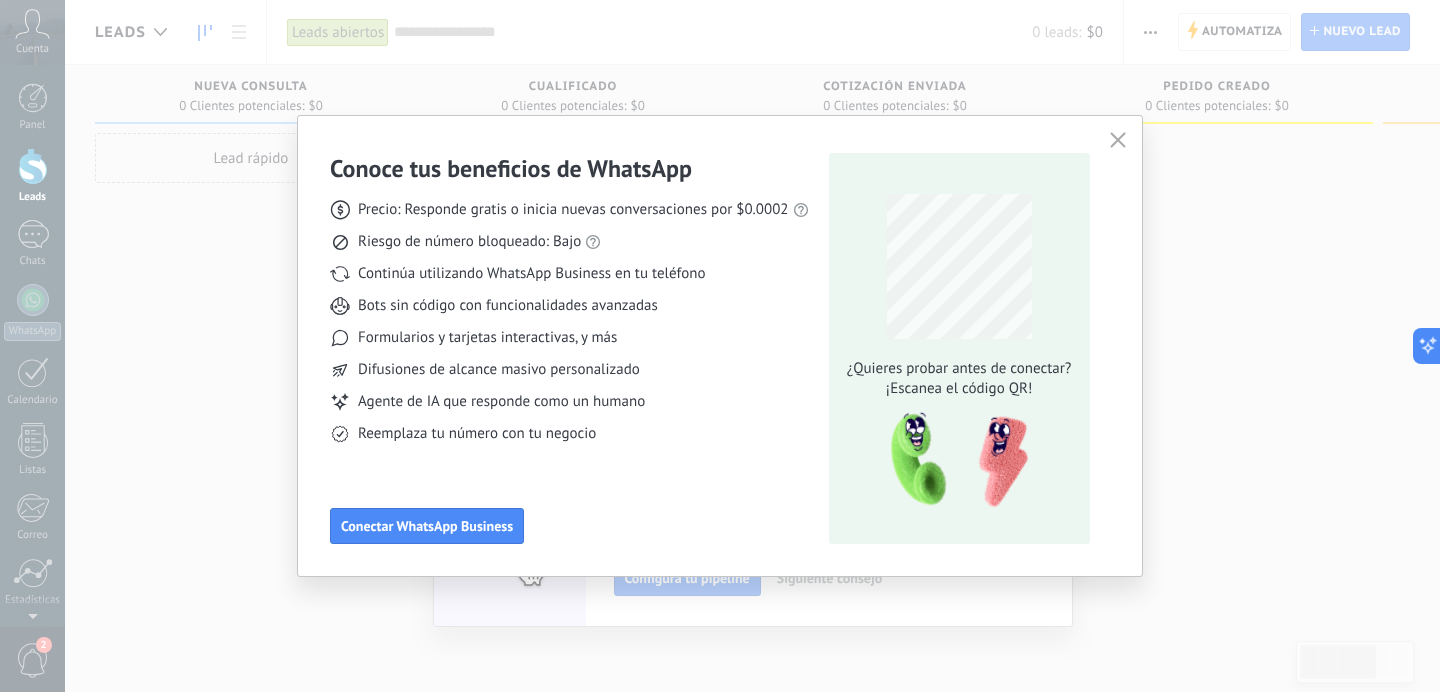 click 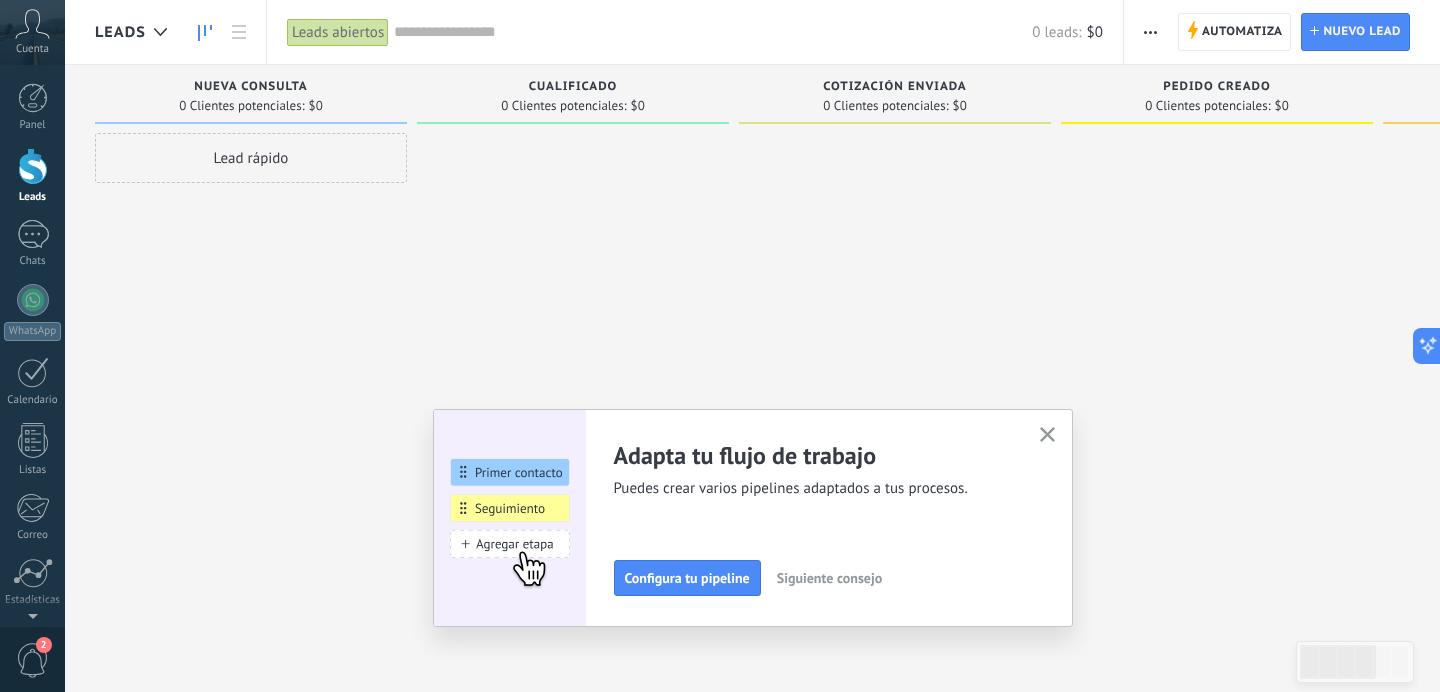 scroll, scrollTop: 140, scrollLeft: 0, axis: vertical 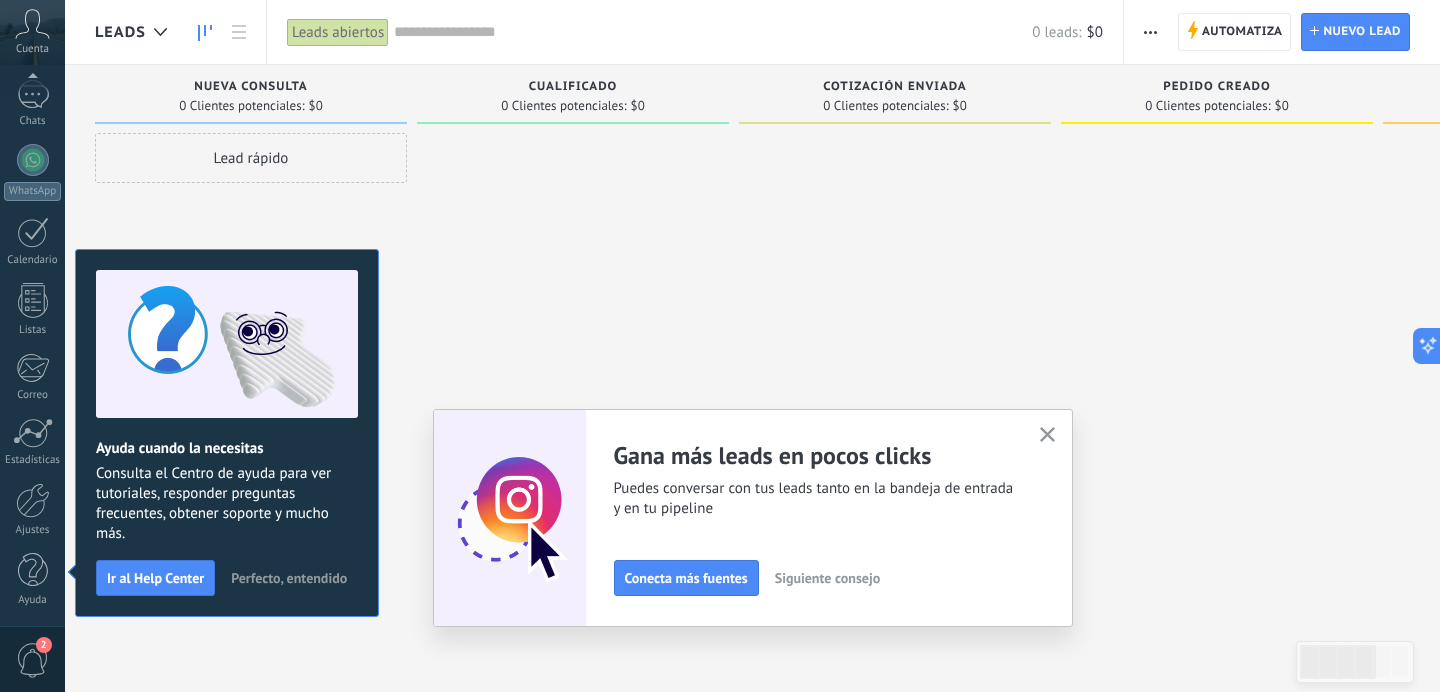 click at bounding box center [1047, 435] 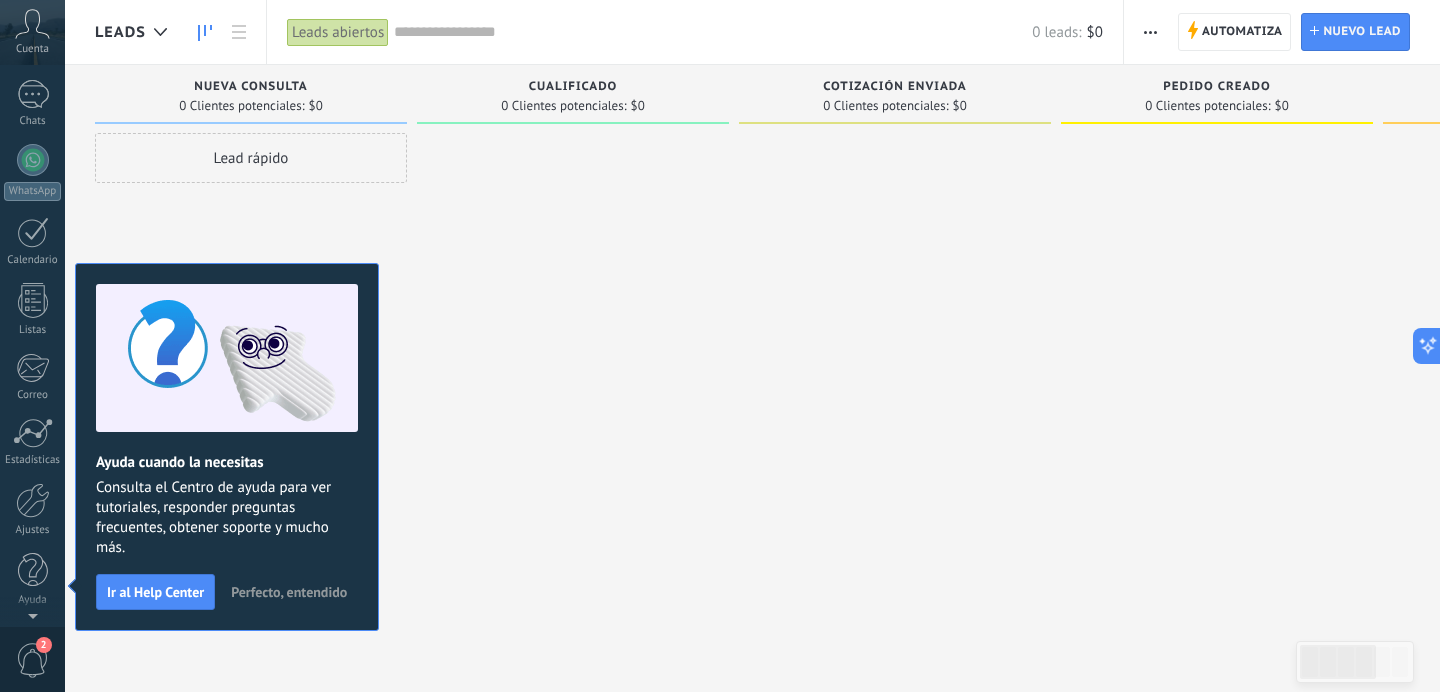 scroll, scrollTop: 0, scrollLeft: 0, axis: both 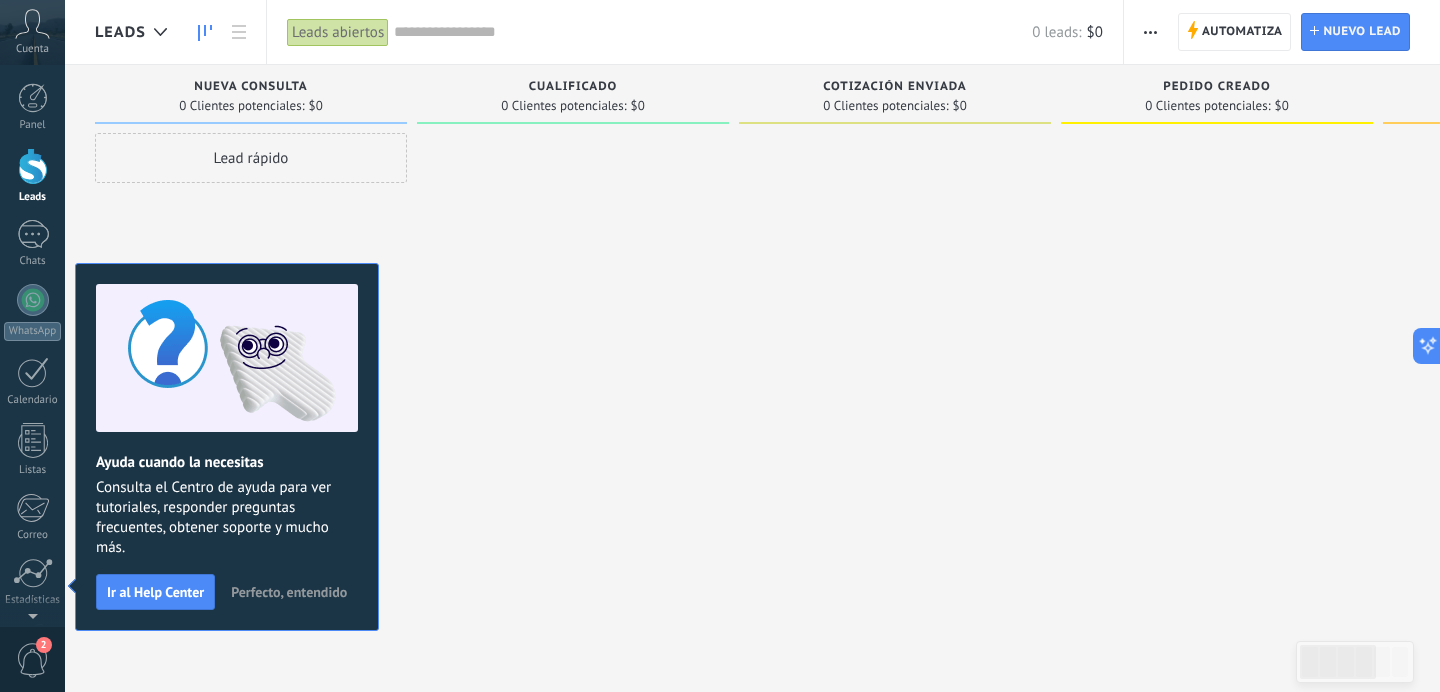 click on "Cuenta" at bounding box center (32, 49) 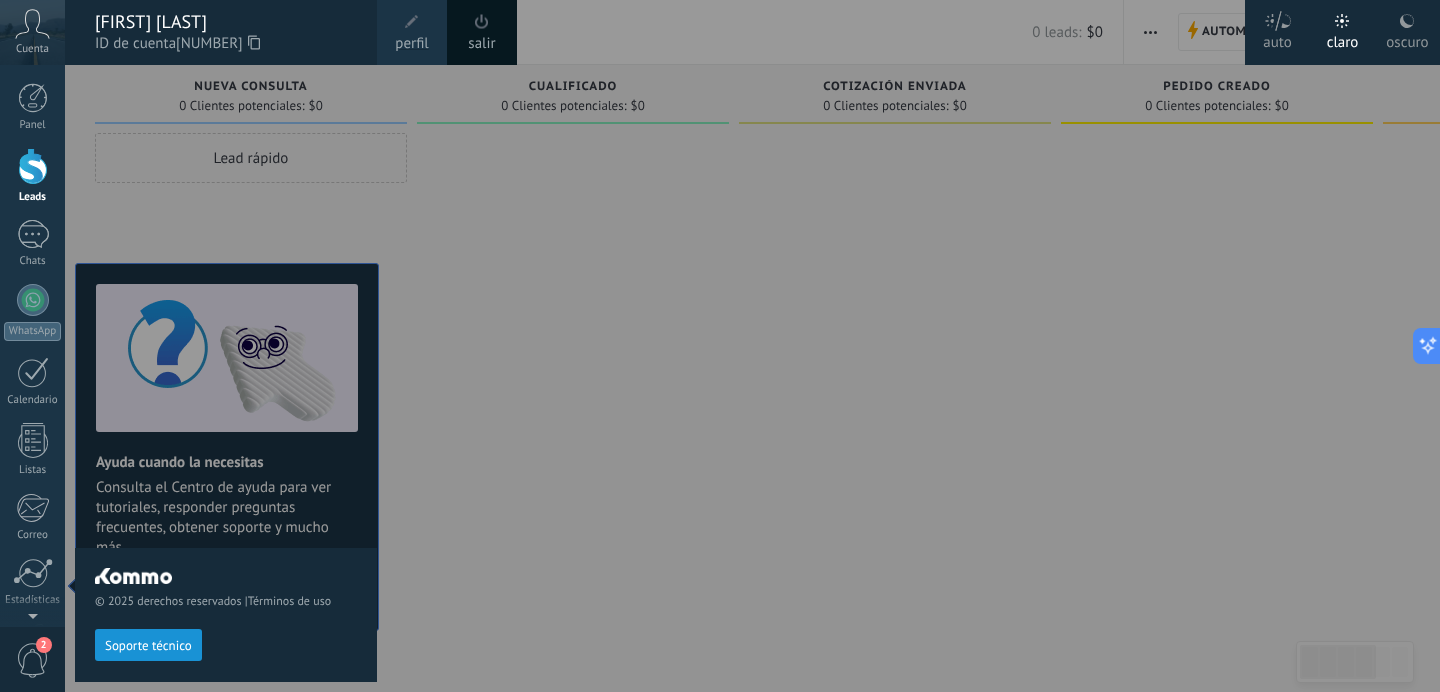 click on "salir" at bounding box center [481, 44] 